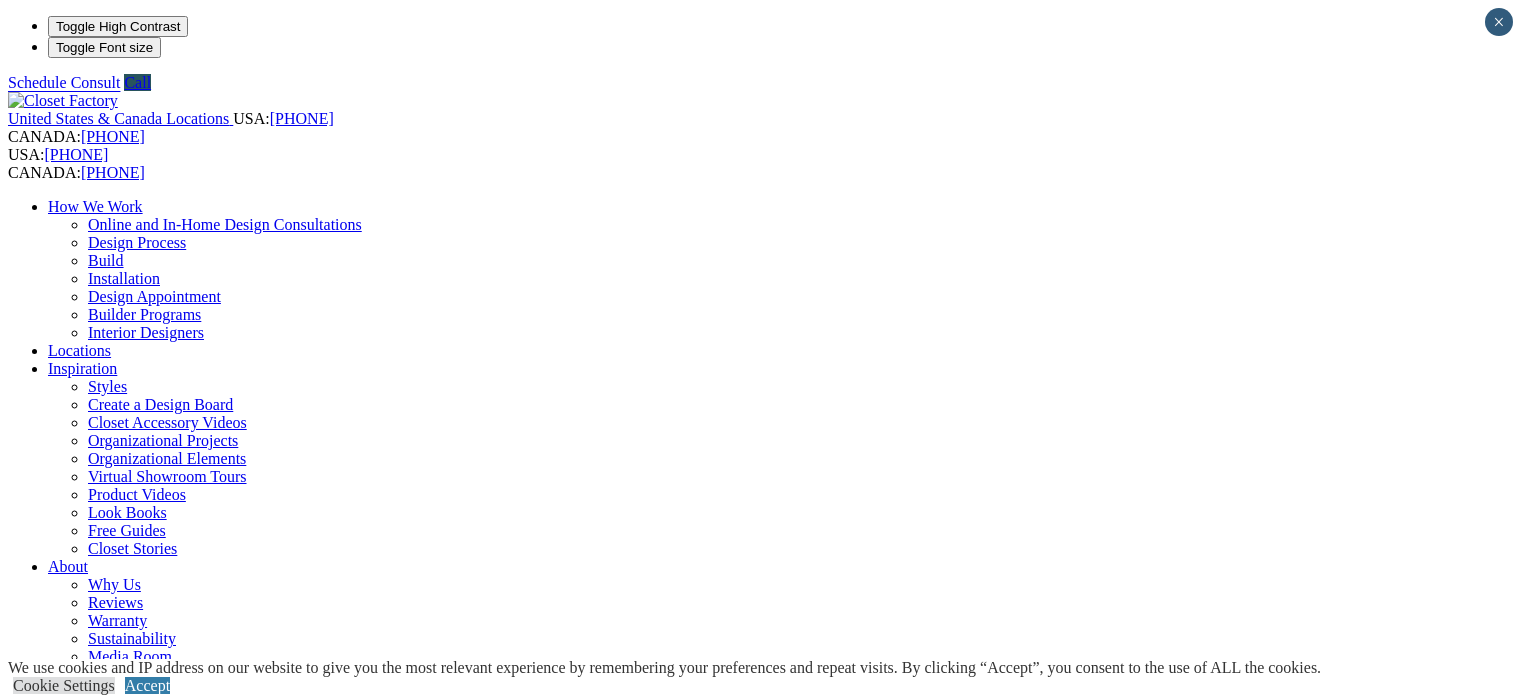 scroll, scrollTop: 0, scrollLeft: 0, axis: both 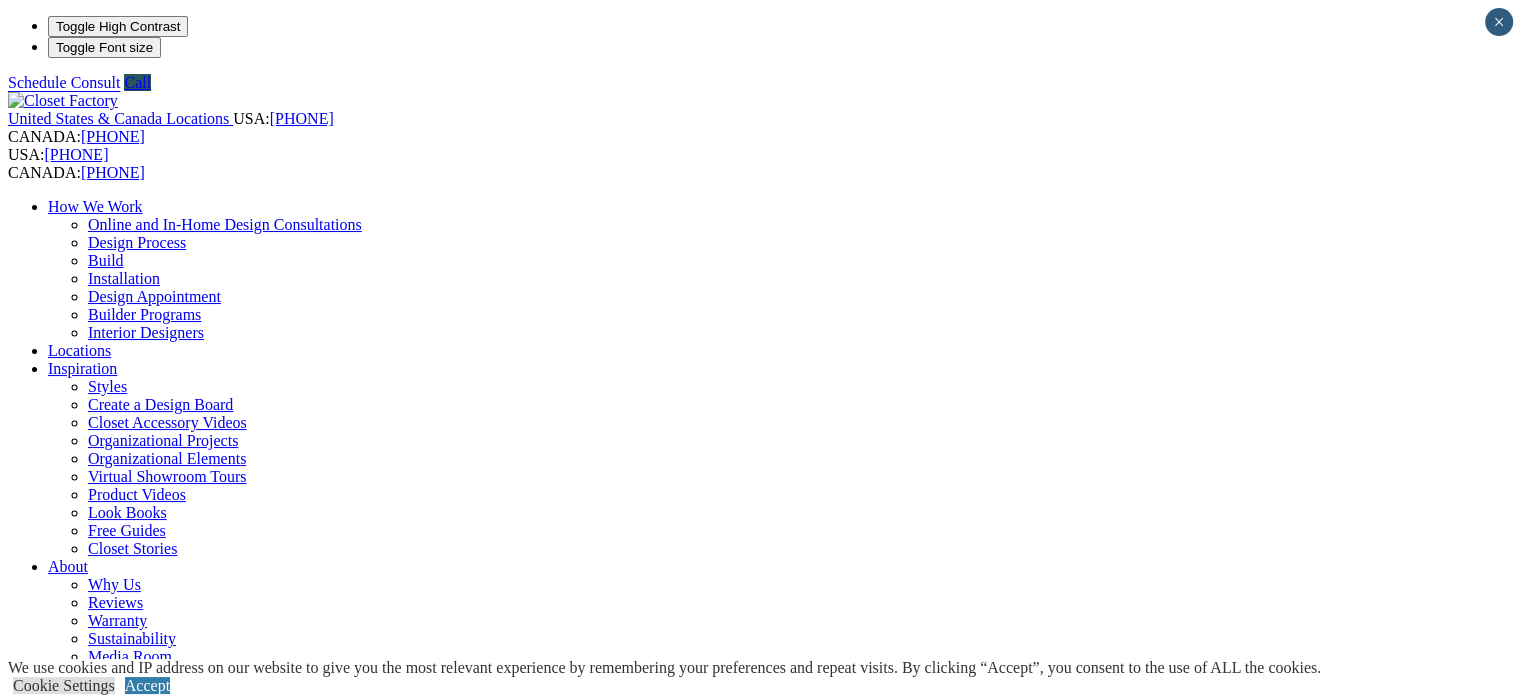 click on "Styles" at bounding box center (318, 1853) 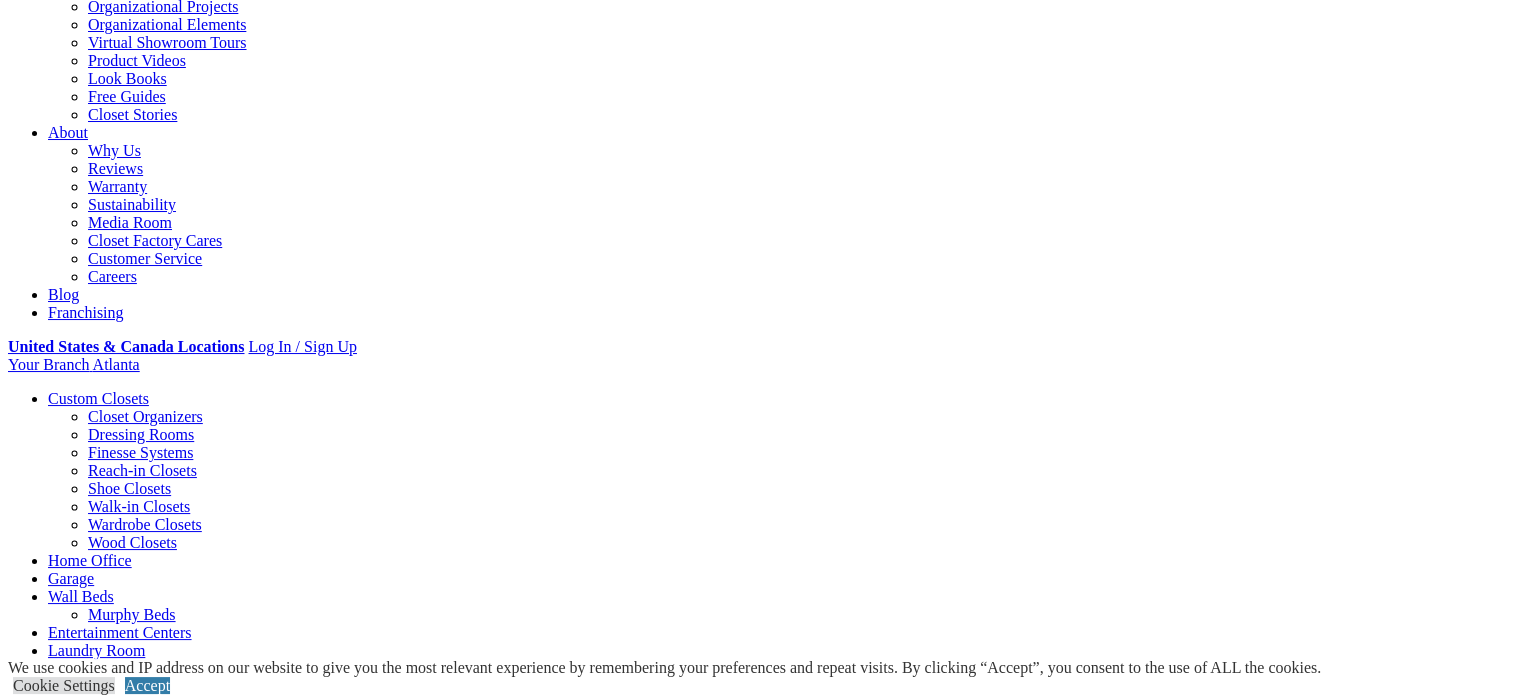 scroll, scrollTop: 490, scrollLeft: 0, axis: vertical 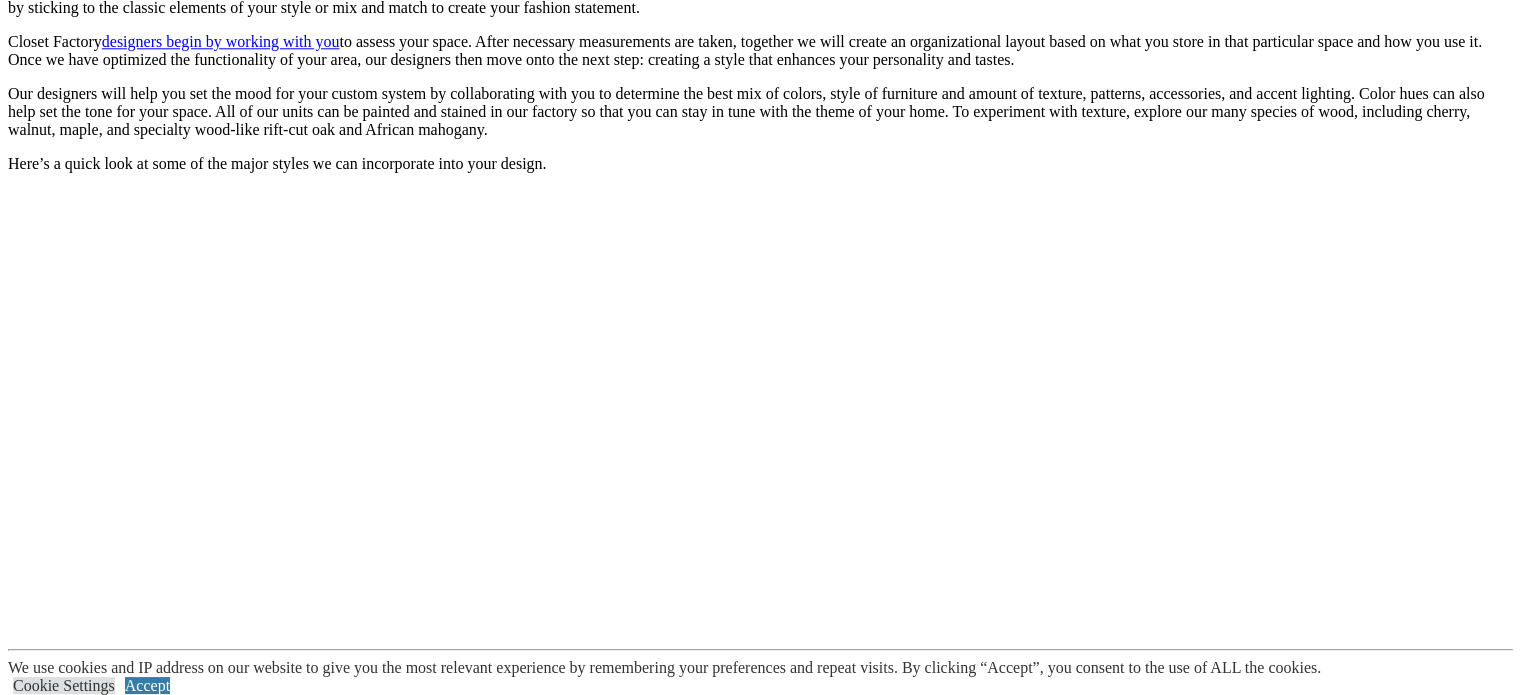 click on "CLOSE (X)" at bounding box center [46, -413] 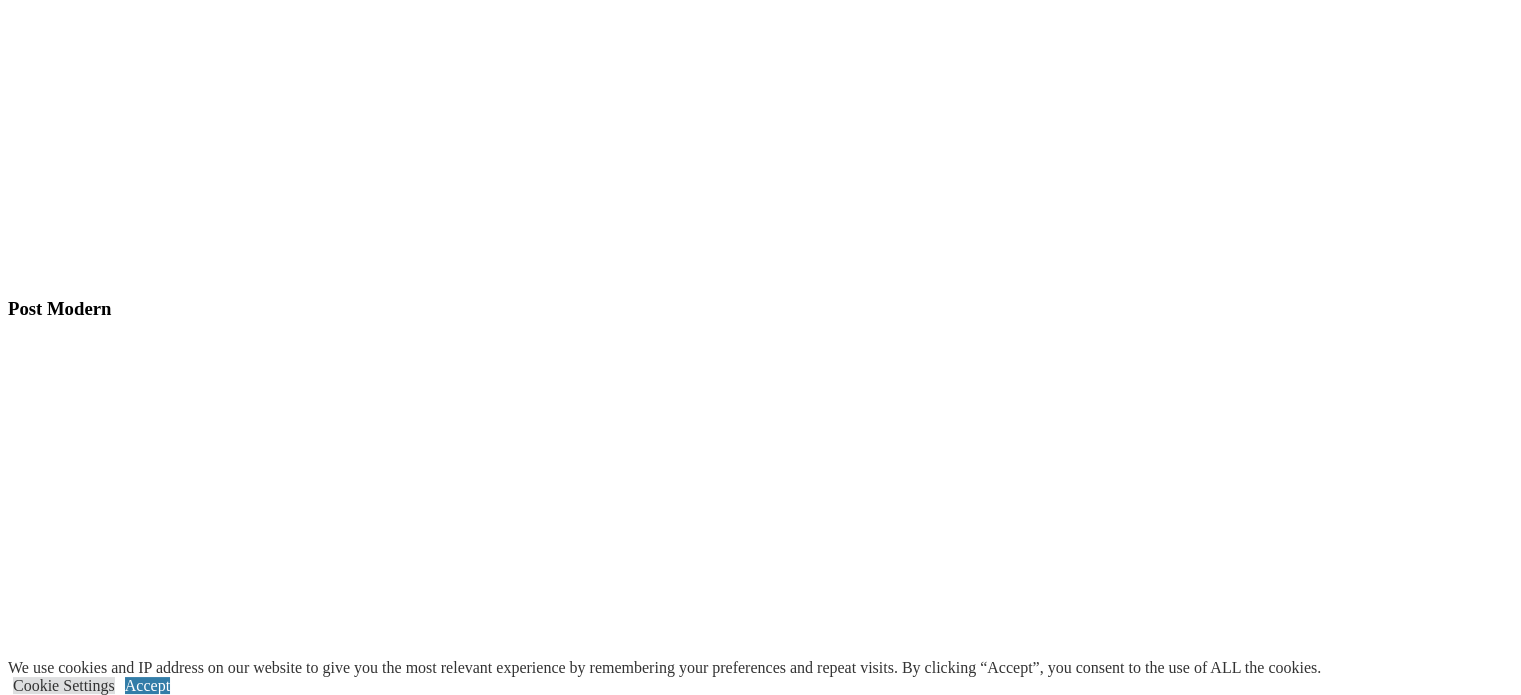 scroll, scrollTop: 5533, scrollLeft: 0, axis: vertical 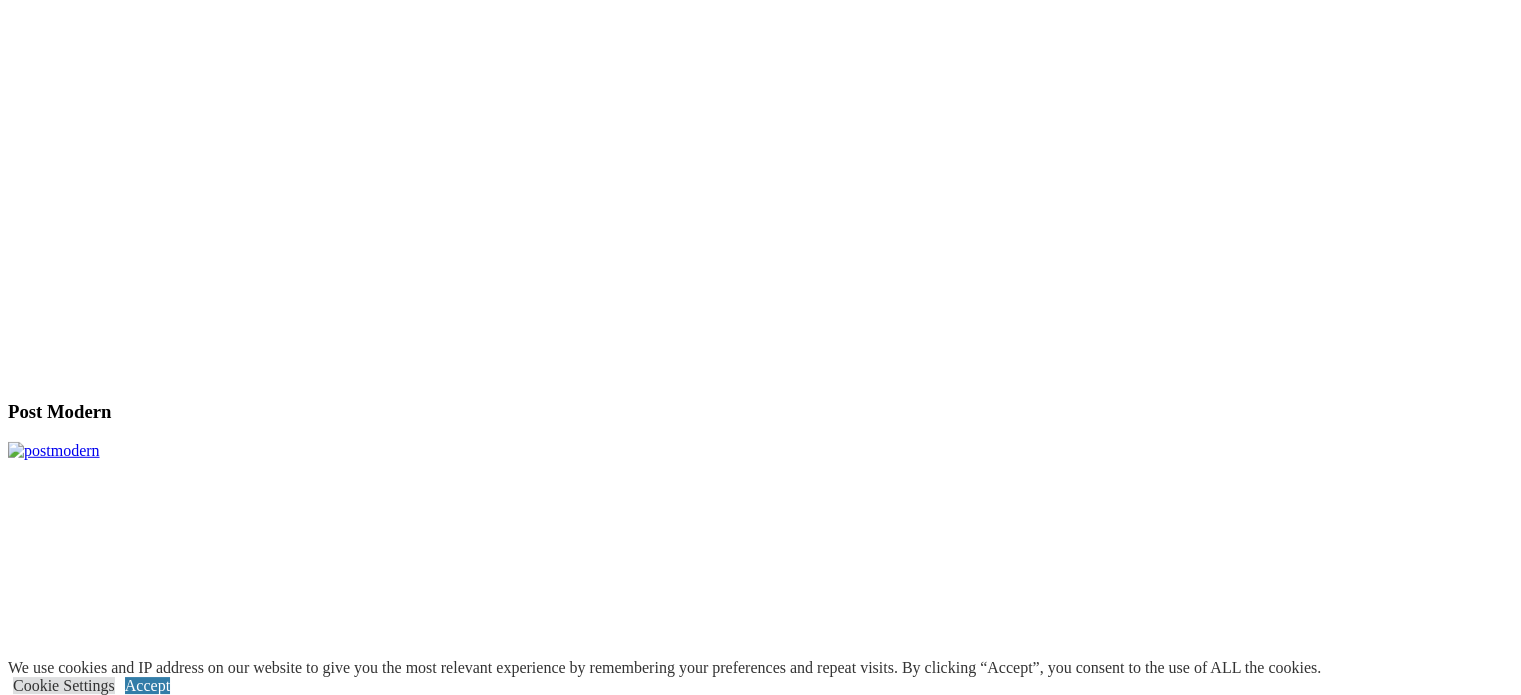 click on "Warranty" at bounding box center [117, -4913] 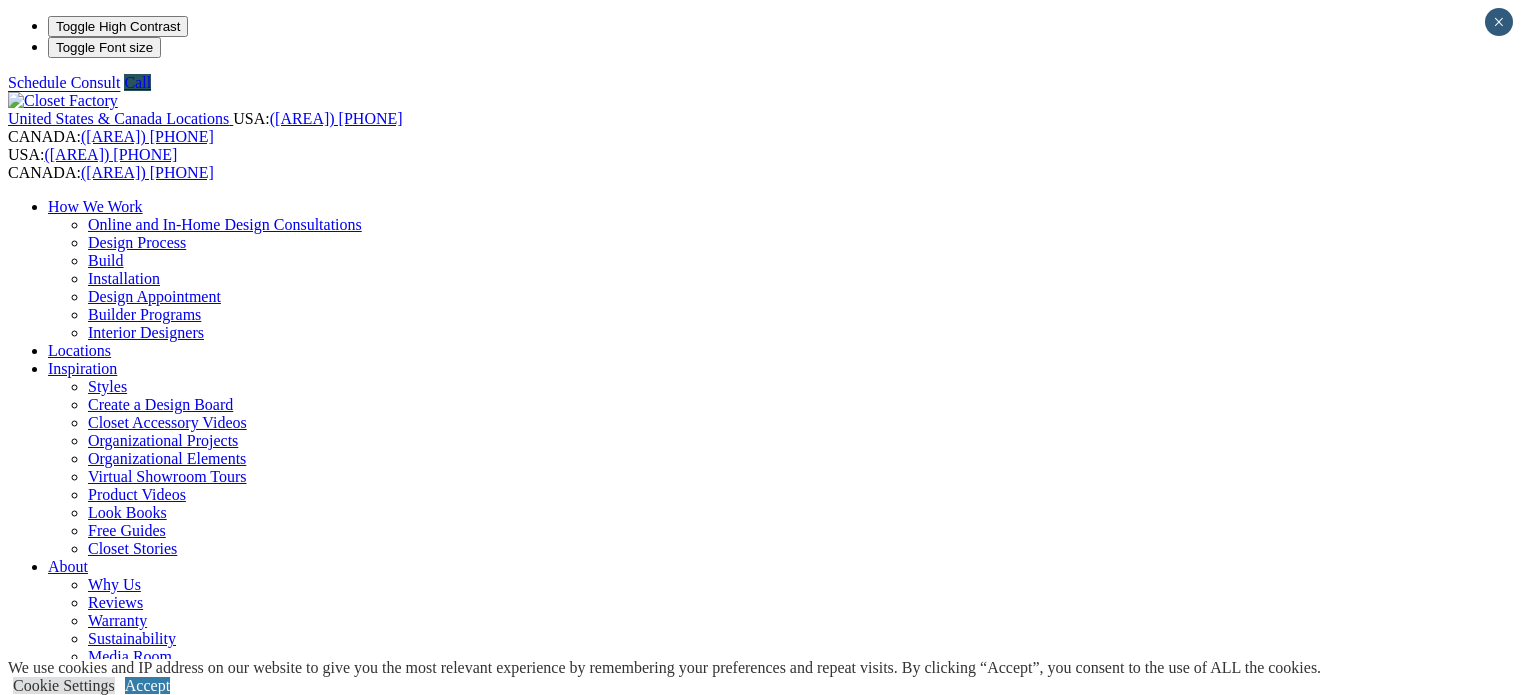 scroll, scrollTop: 304, scrollLeft: 0, axis: vertical 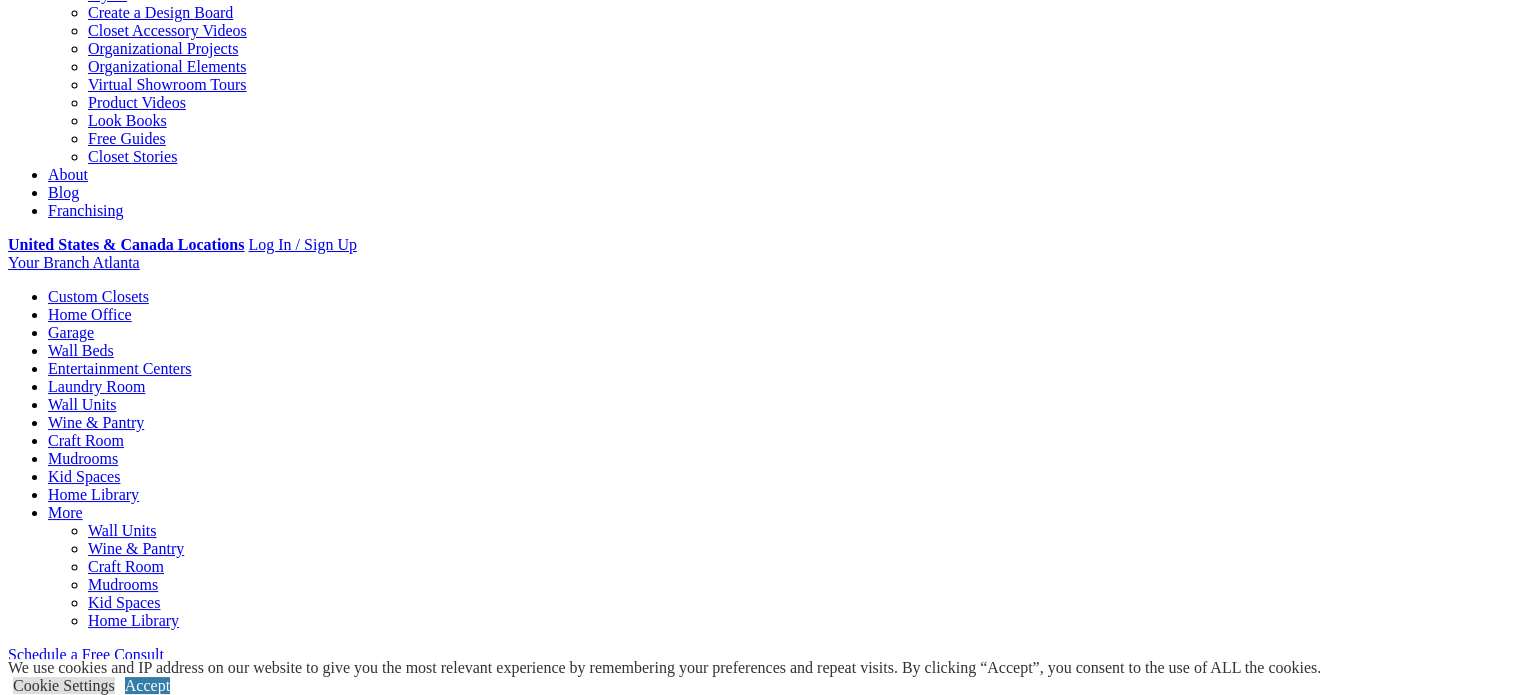click on "Create a Design Board" at bounding box center [160, 12] 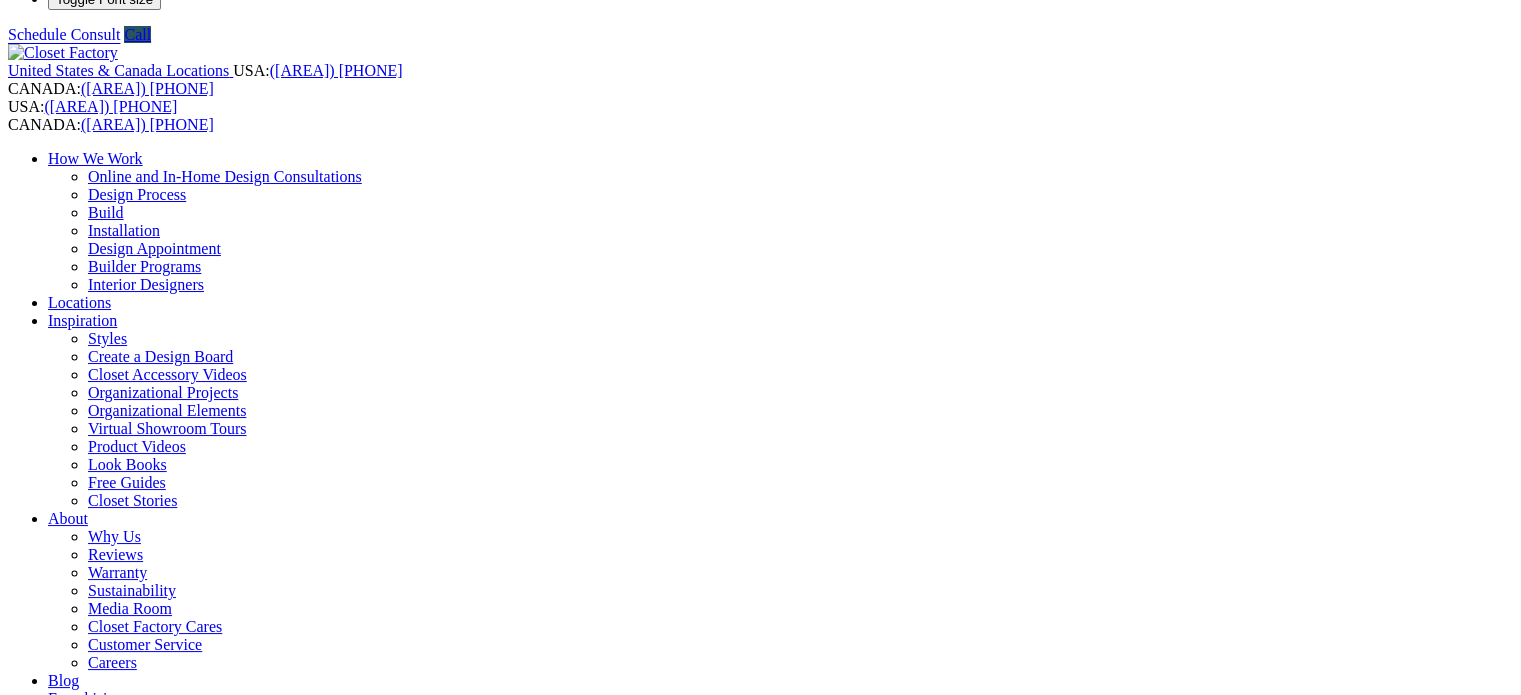 scroll, scrollTop: 283, scrollLeft: 0, axis: vertical 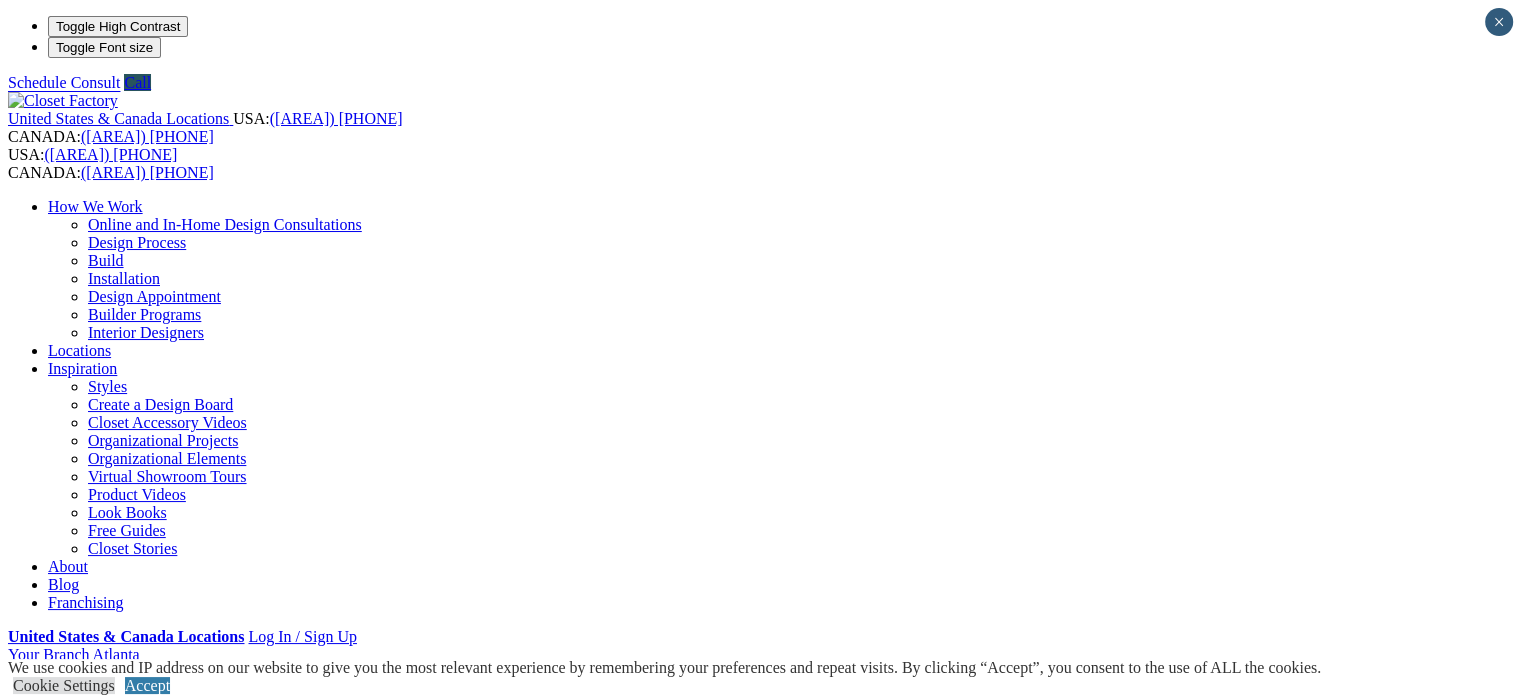 click on "Look Books" at bounding box center [127, 512] 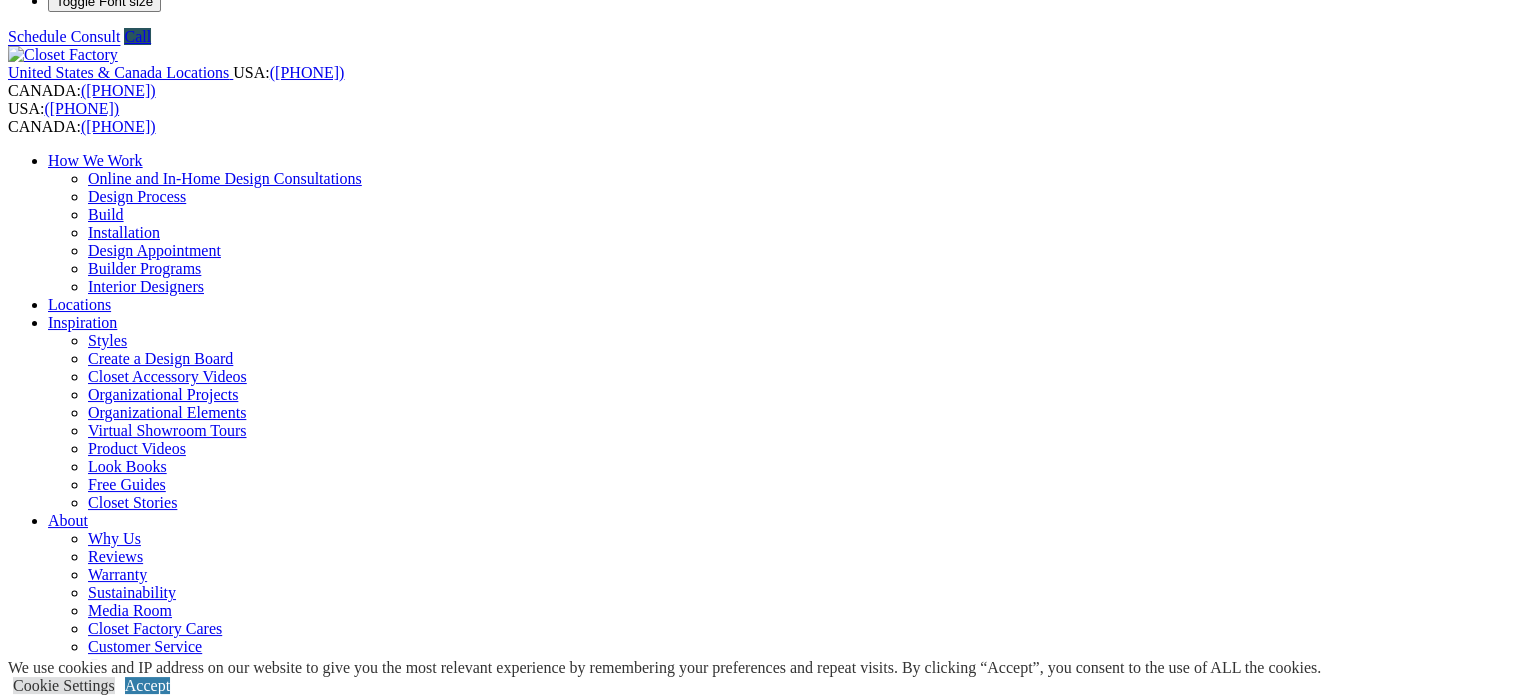 scroll, scrollTop: 104, scrollLeft: 0, axis: vertical 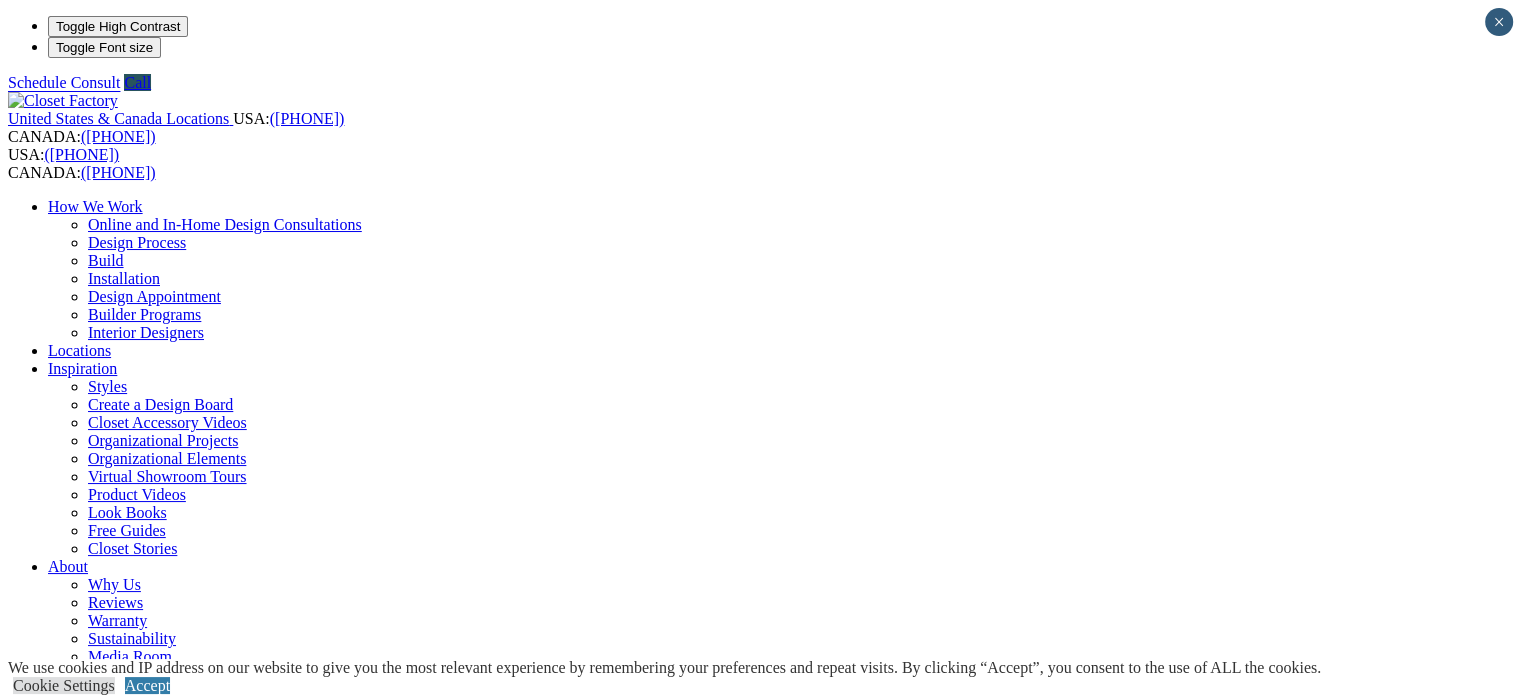 click on "Online and In-Home Design Consultations" at bounding box center [225, 224] 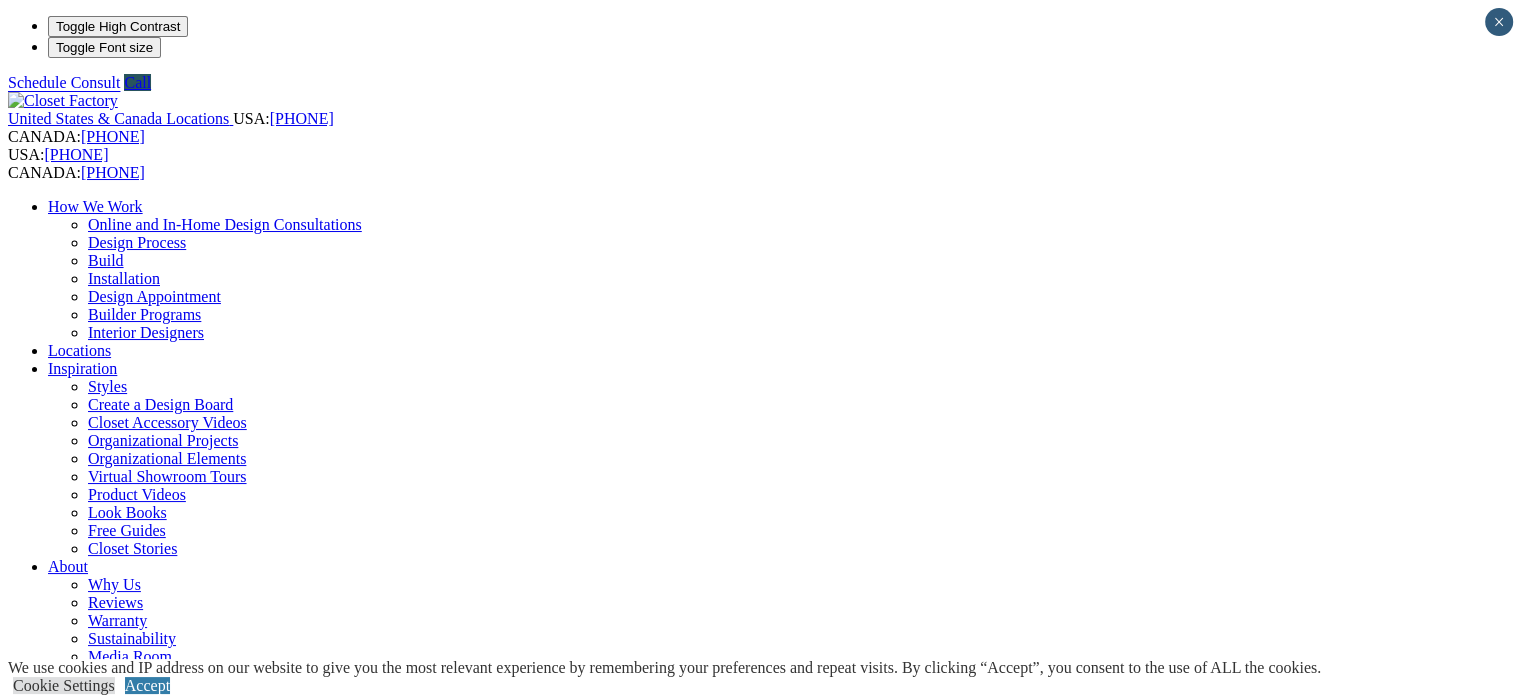 scroll, scrollTop: 100, scrollLeft: 0, axis: vertical 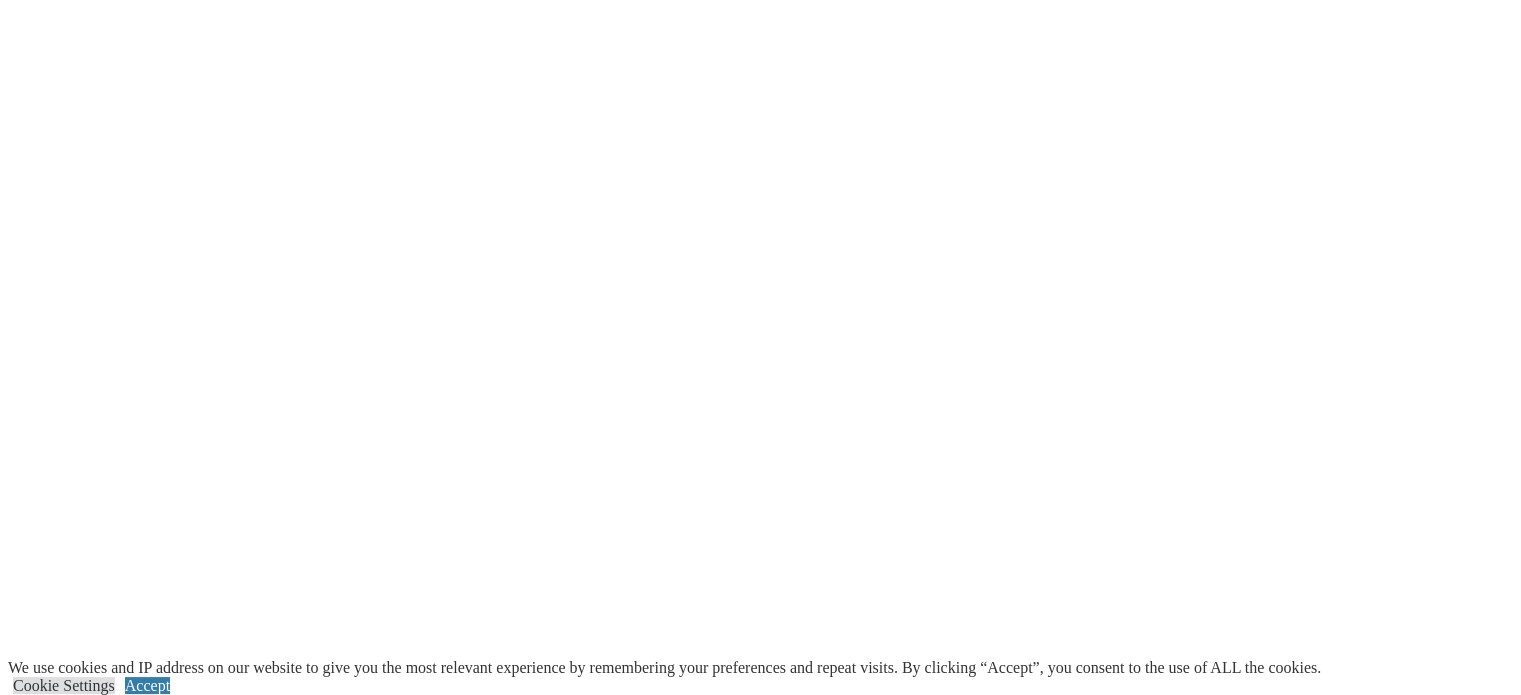 click on "Design Process" at bounding box center (57, 1815) 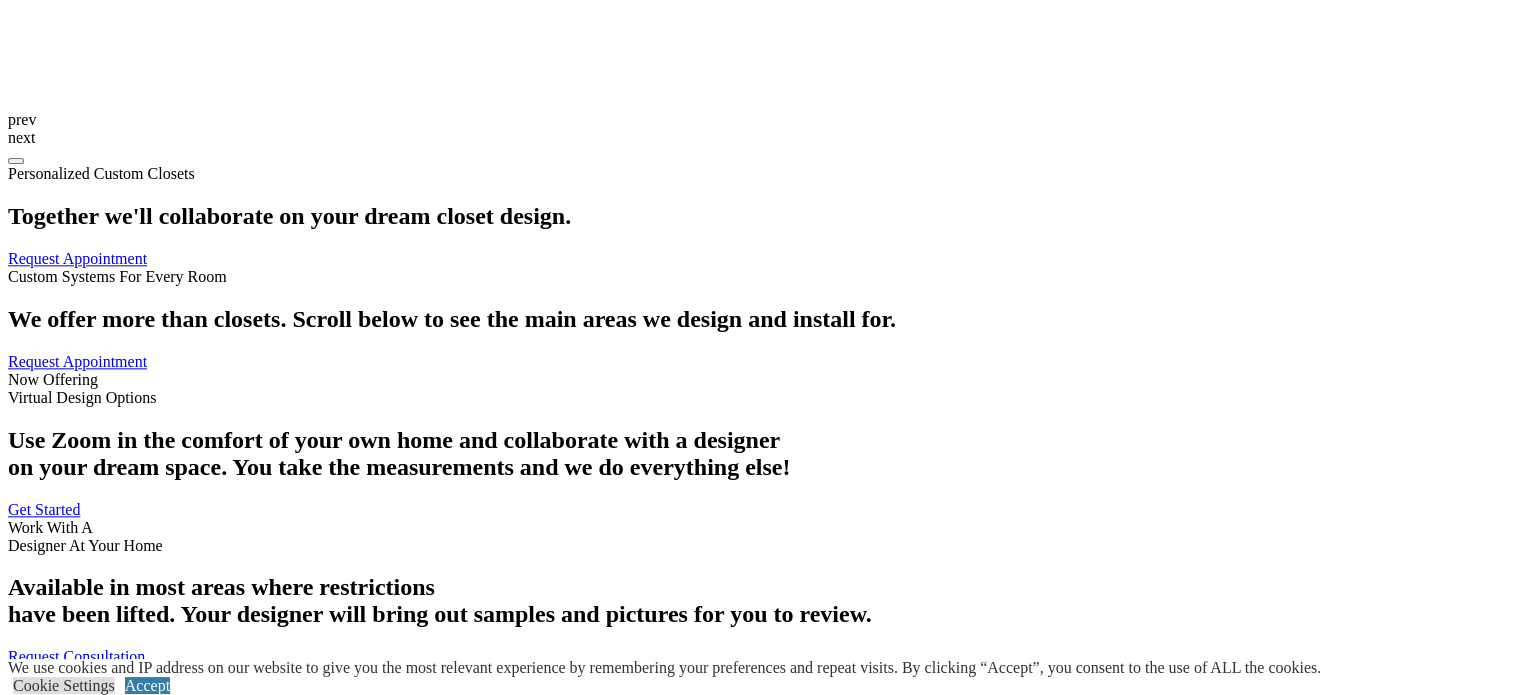scroll, scrollTop: 2266, scrollLeft: 0, axis: vertical 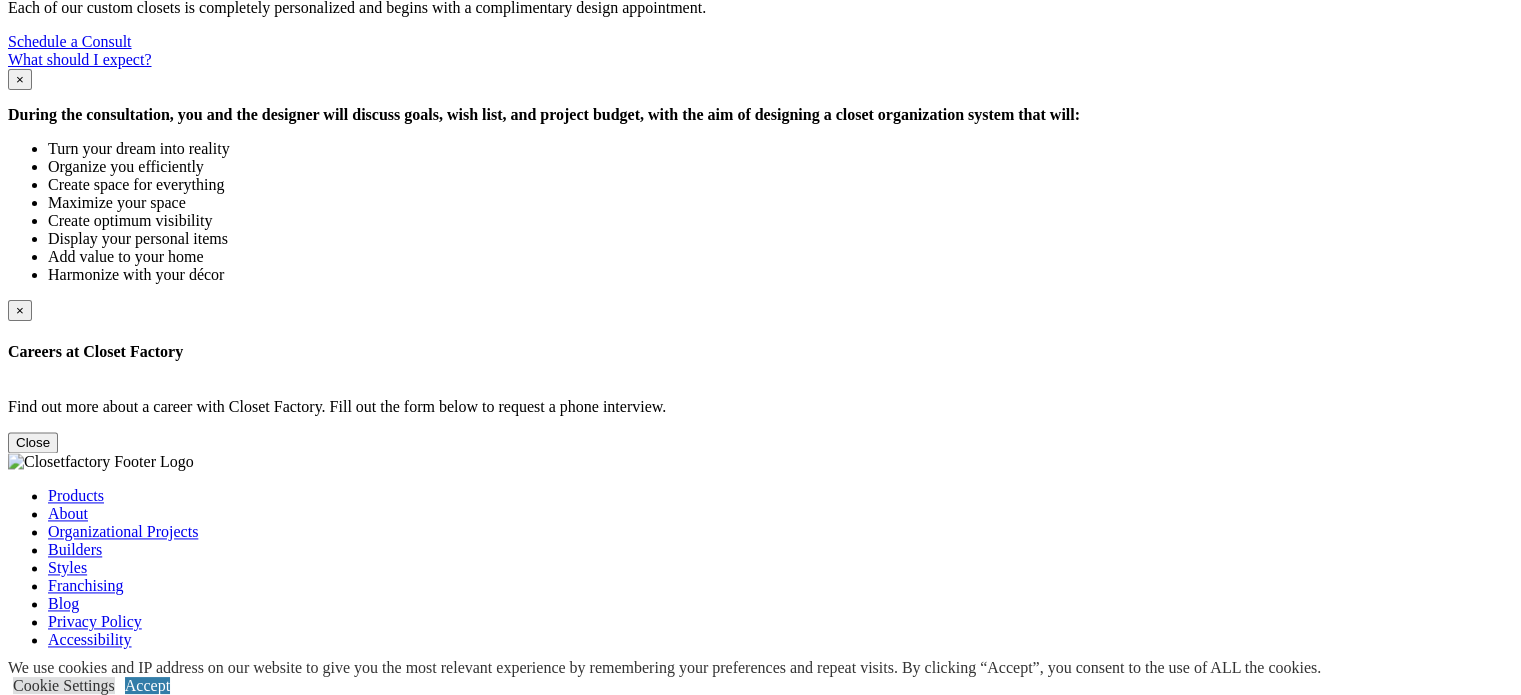 click on "Products" at bounding box center (76, 495) 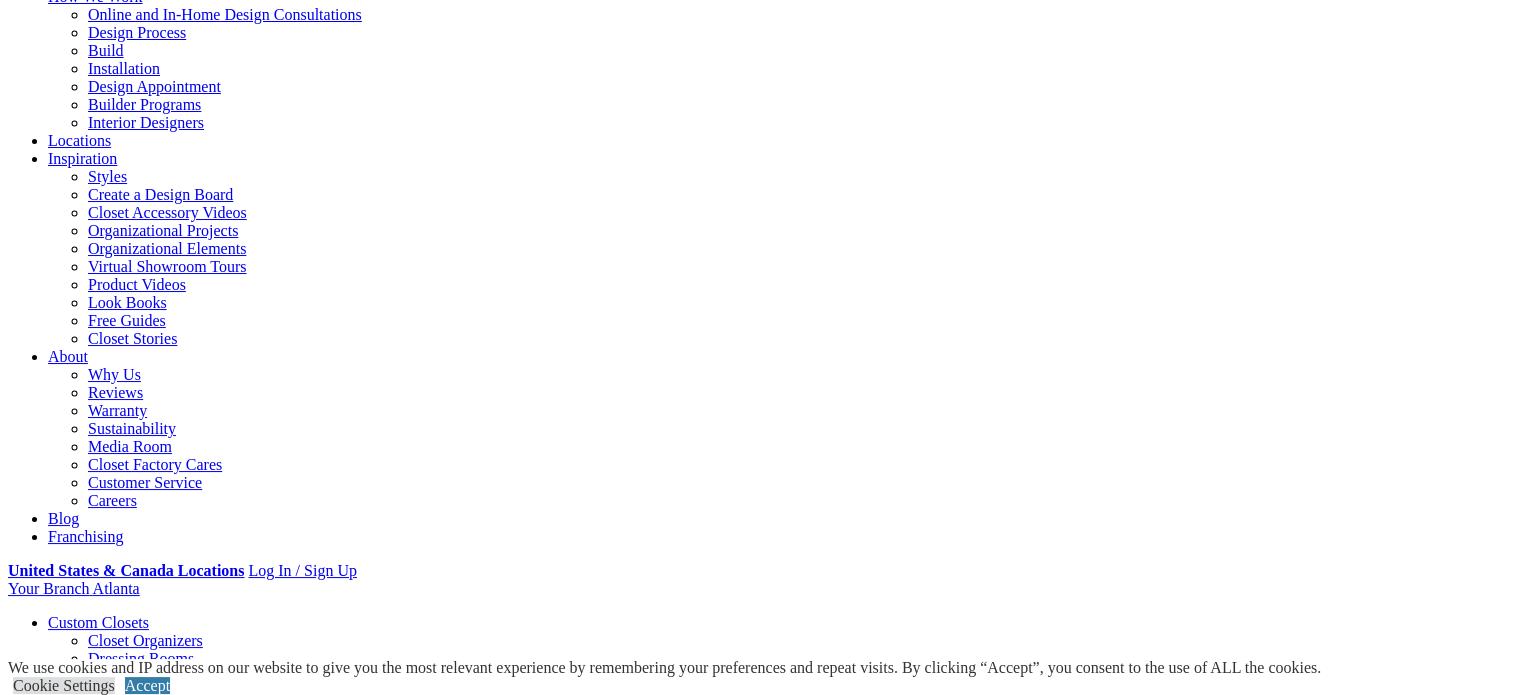 scroll, scrollTop: 670, scrollLeft: 0, axis: vertical 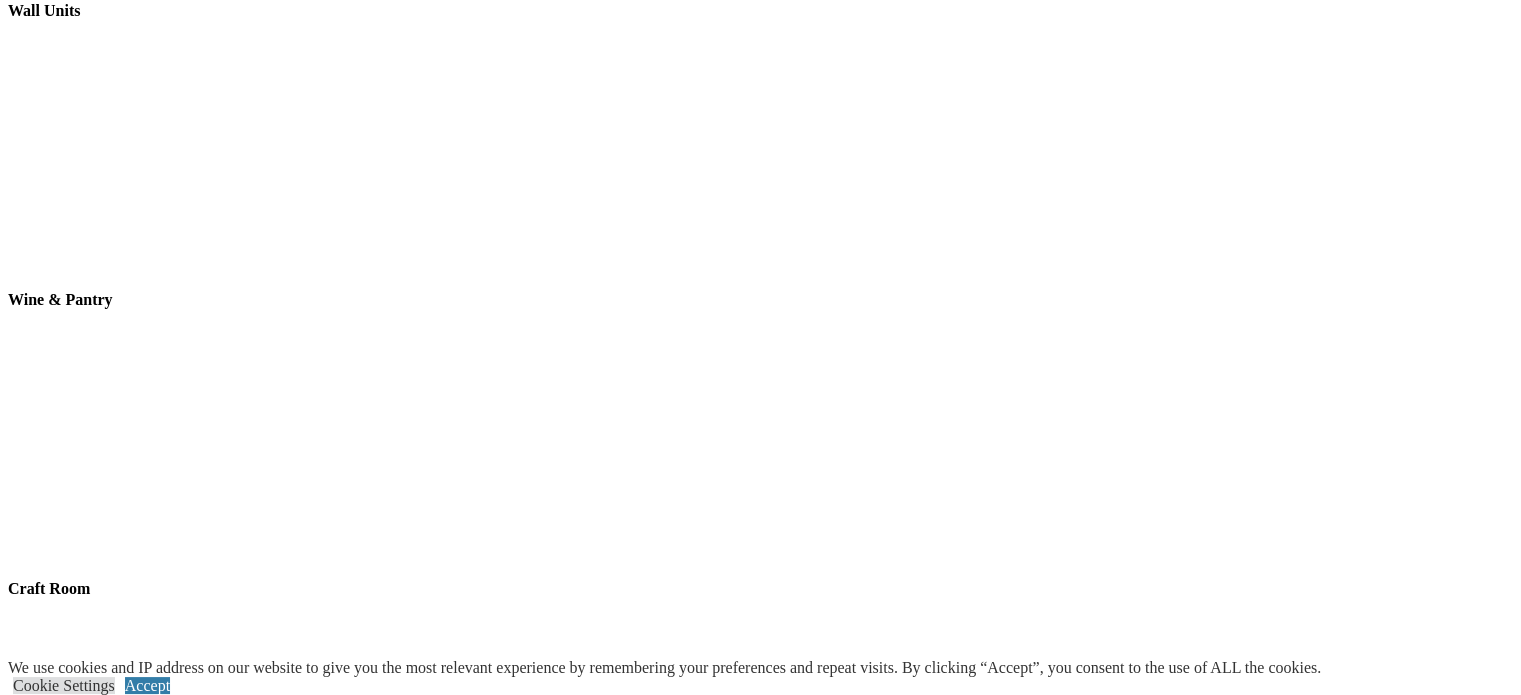click at bounding box center (61, 10472) 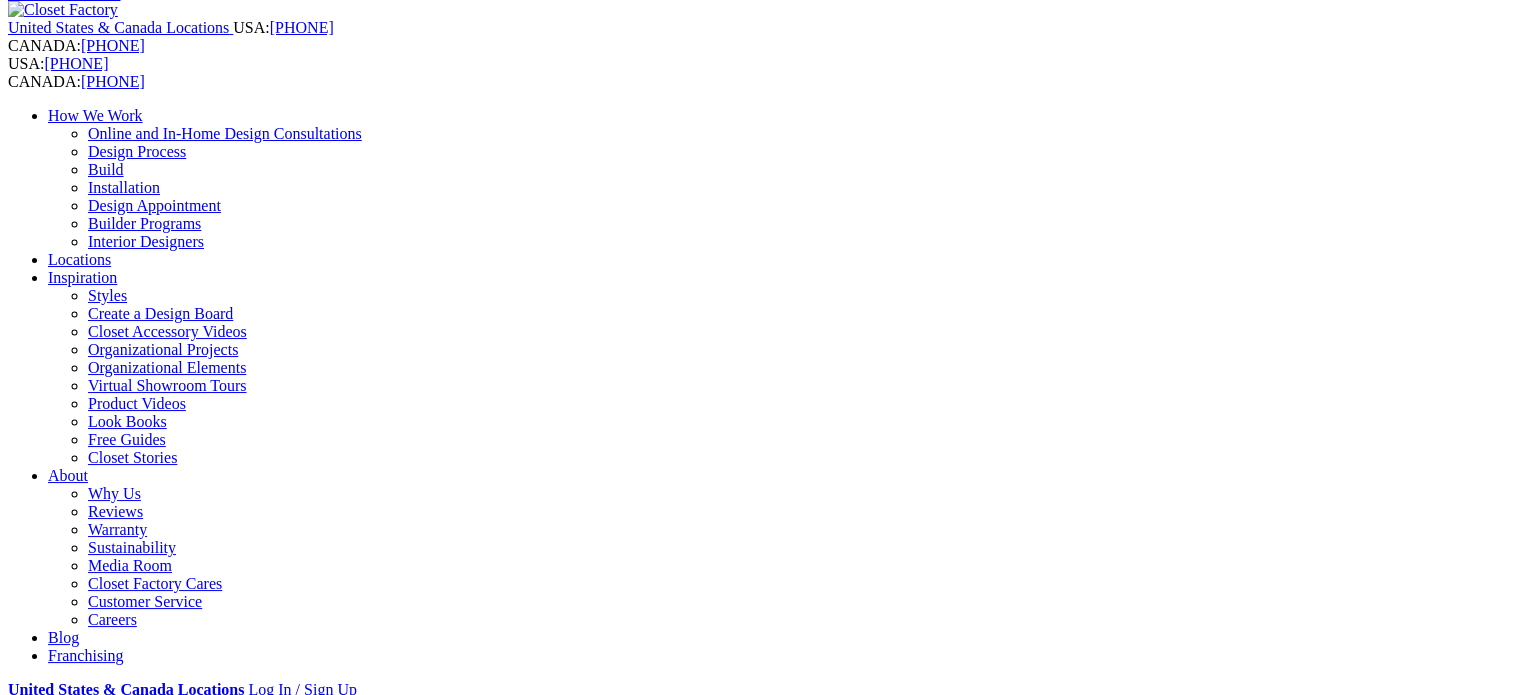 scroll, scrollTop: 133, scrollLeft: 0, axis: vertical 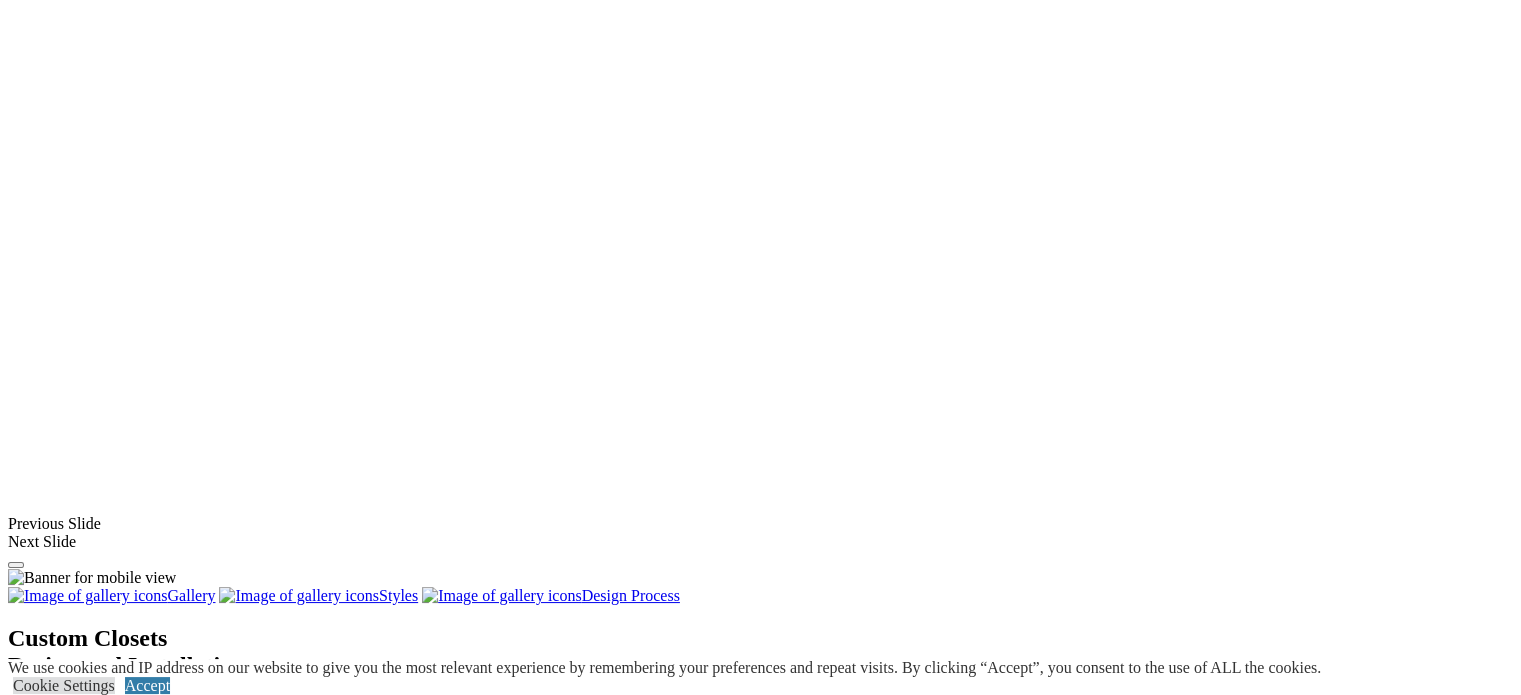 click on "Melamine" at bounding box center (80, 1952) 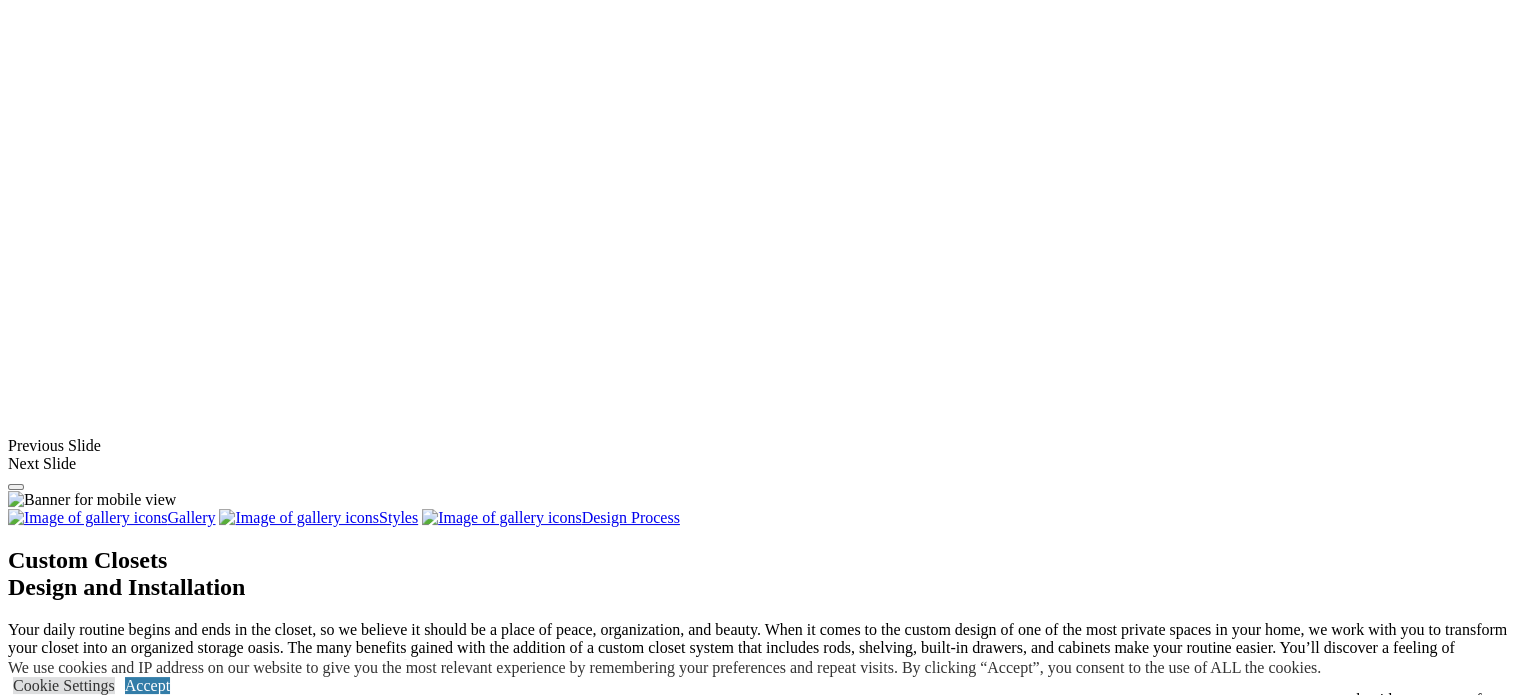 scroll, scrollTop: 1414, scrollLeft: 0, axis: vertical 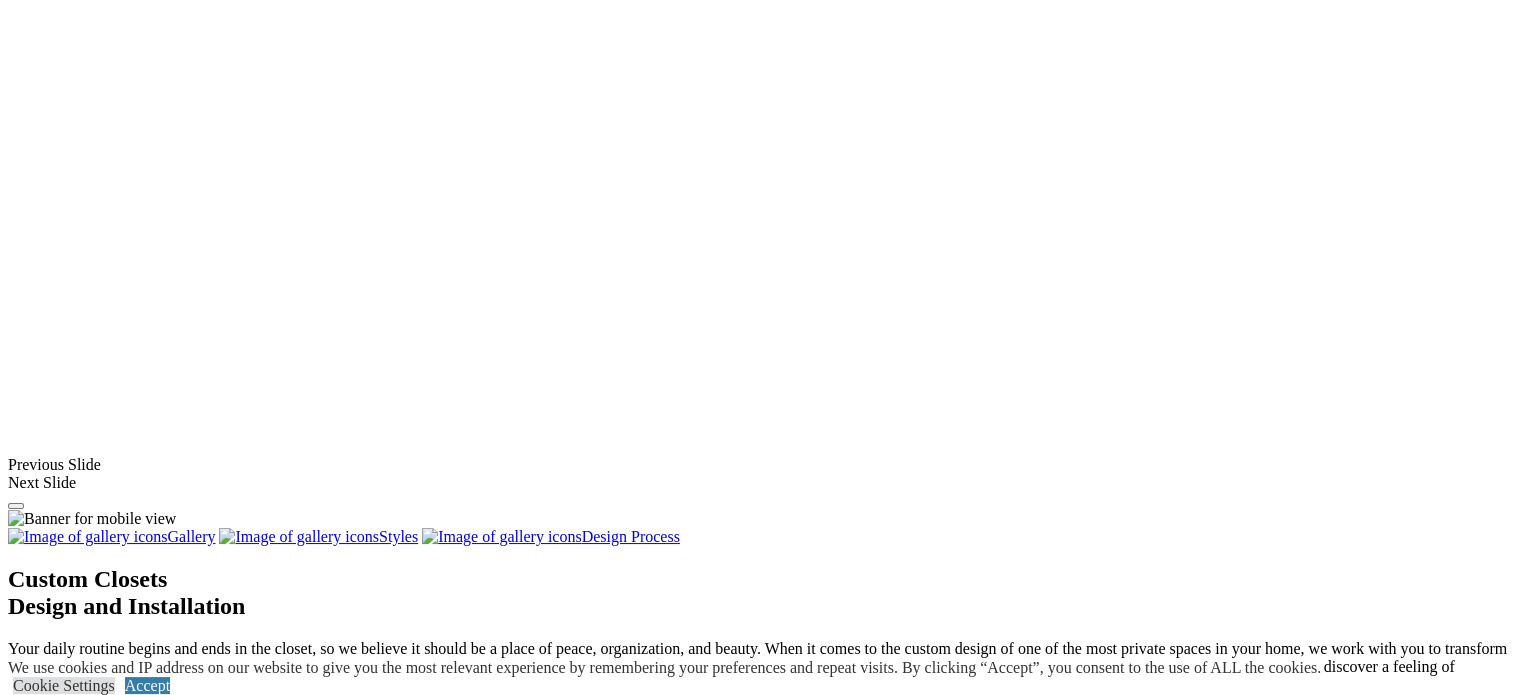 click on "Melamine" at bounding box center (80, 1893) 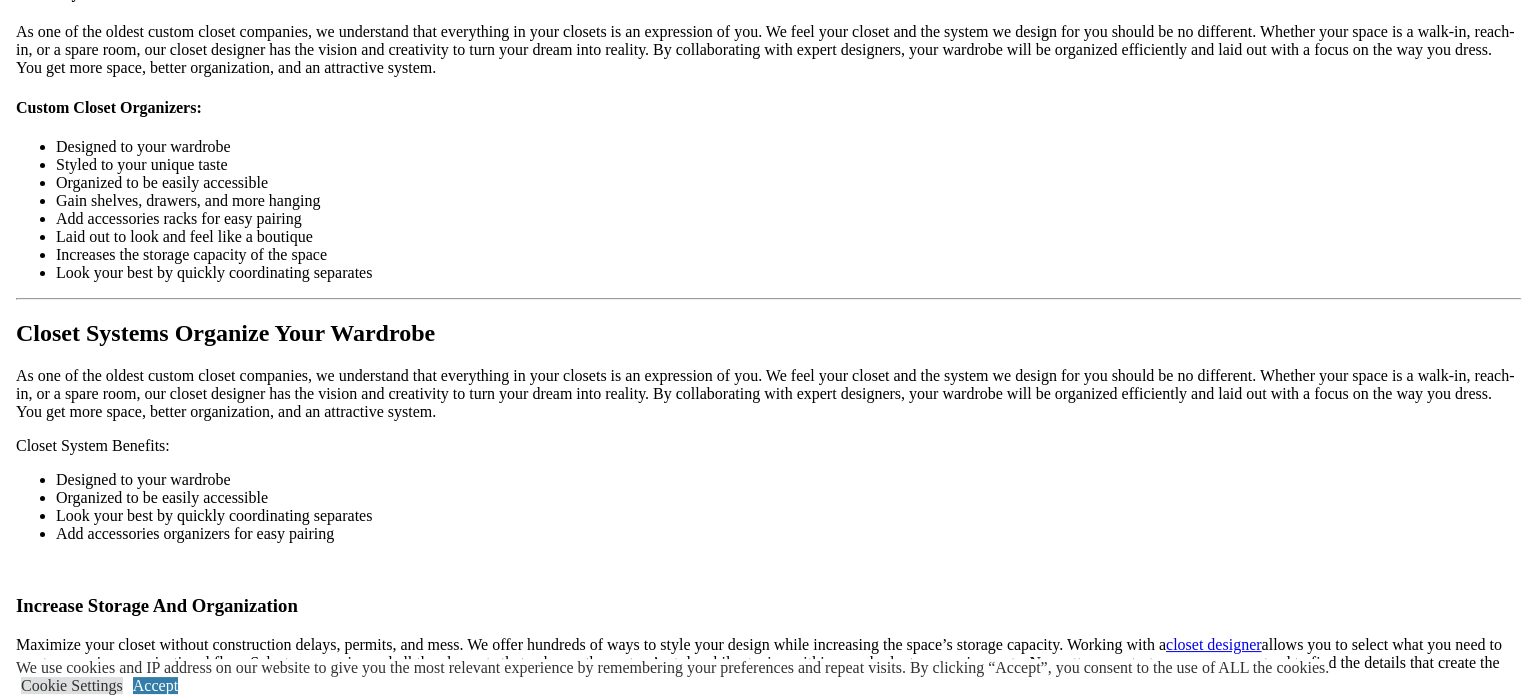 scroll, scrollTop: 2214, scrollLeft: 0, axis: vertical 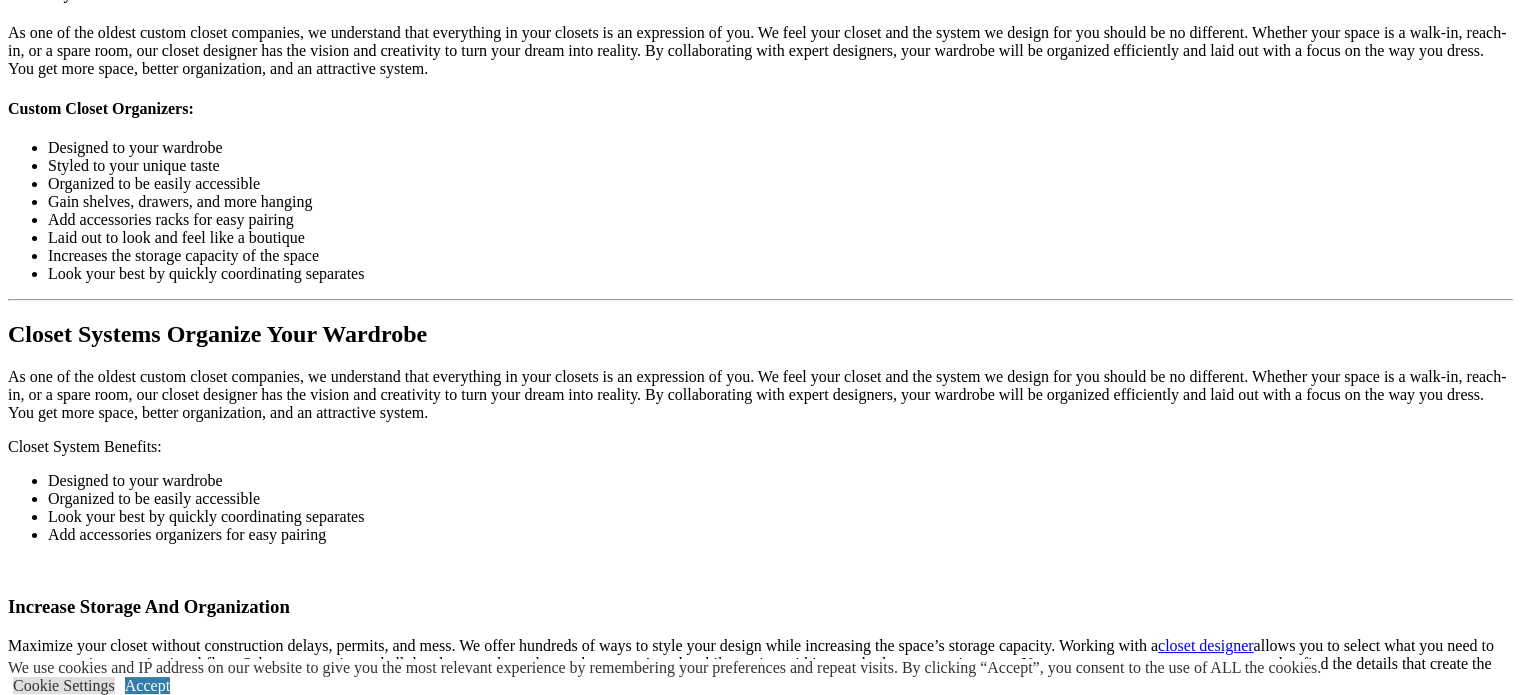 click at bounding box center (838, 1704) 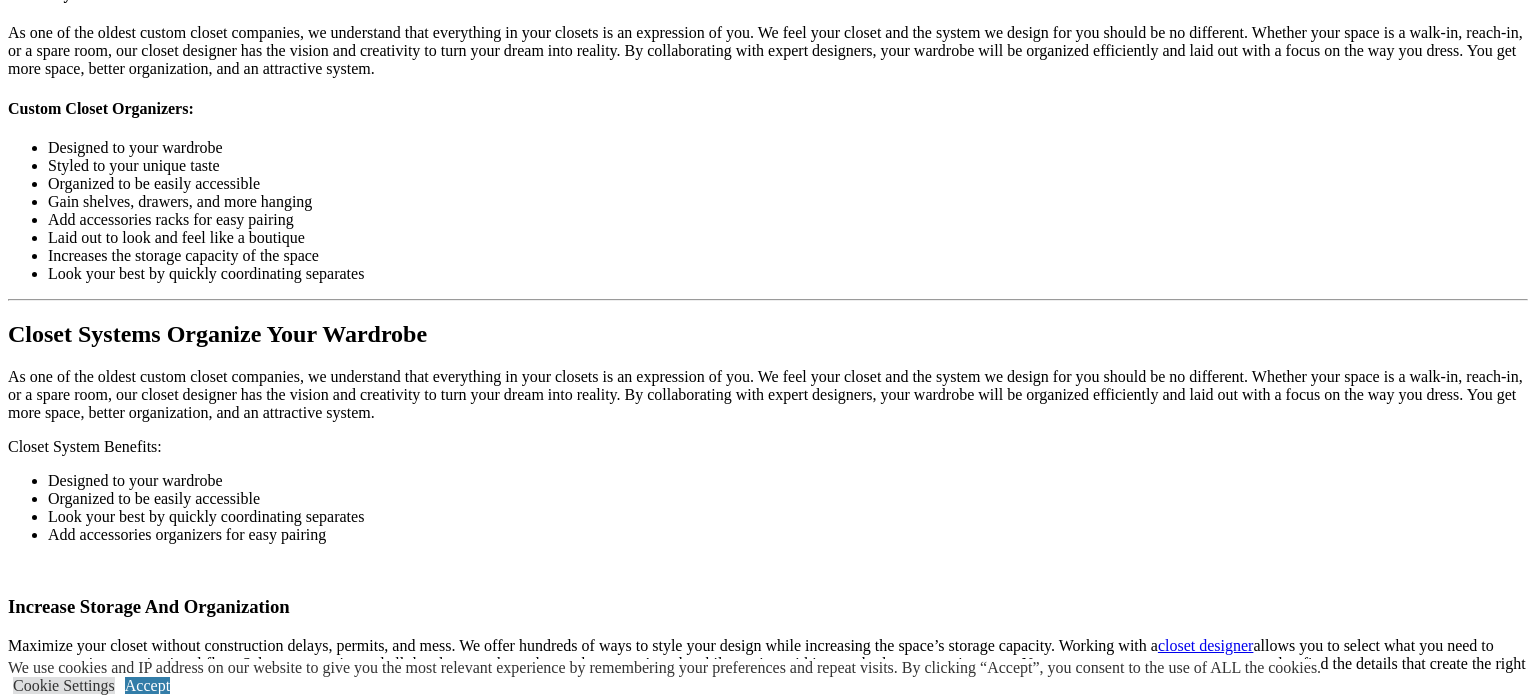 click at bounding box center (8, 48171) 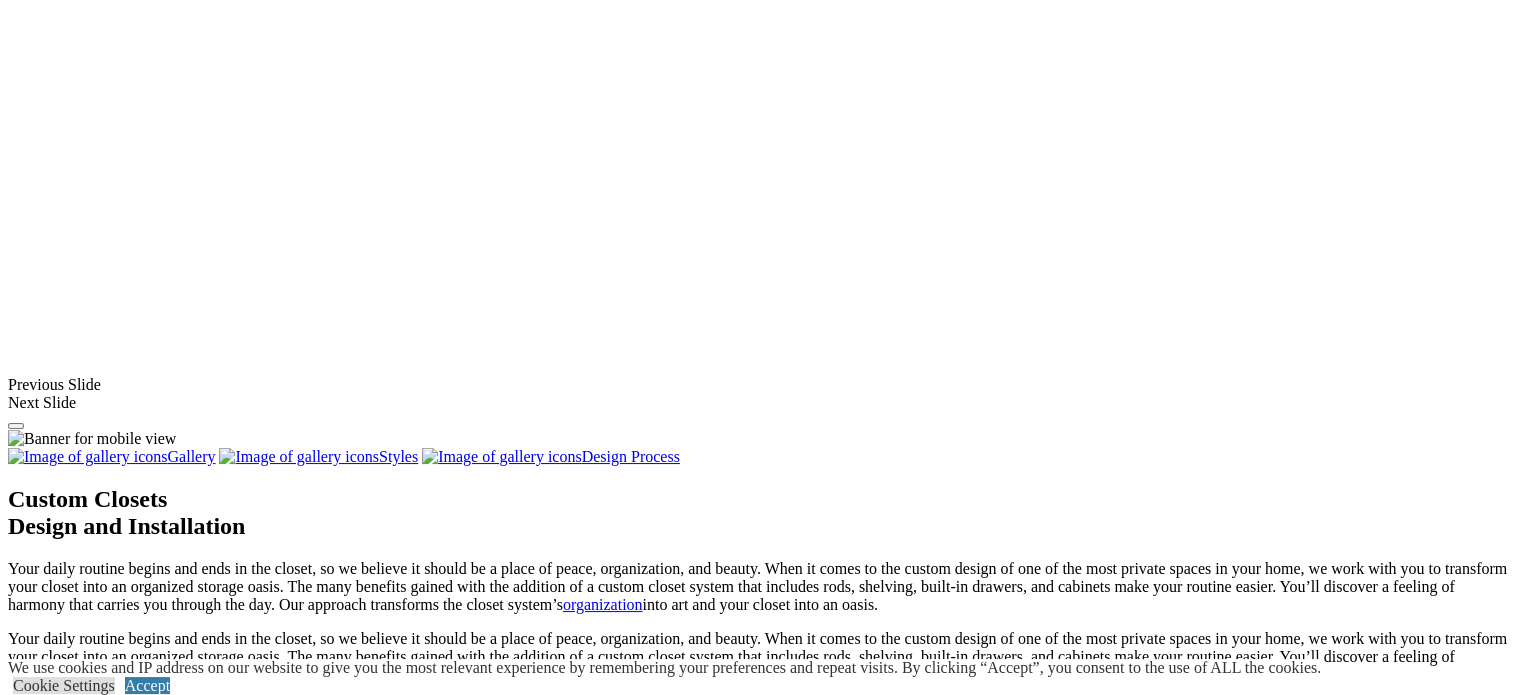 scroll, scrollTop: 1472, scrollLeft: 0, axis: vertical 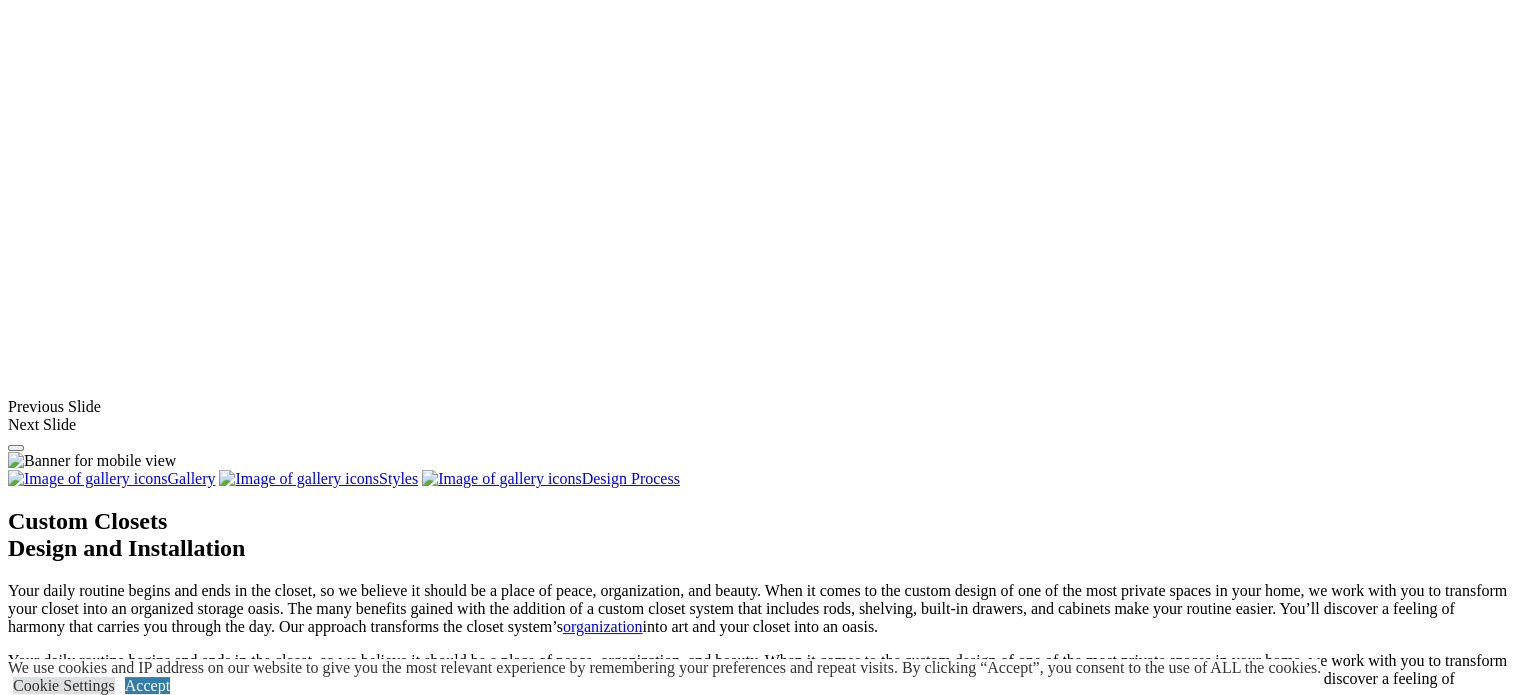 click on "Reach-In" at bounding box center (77, 1727) 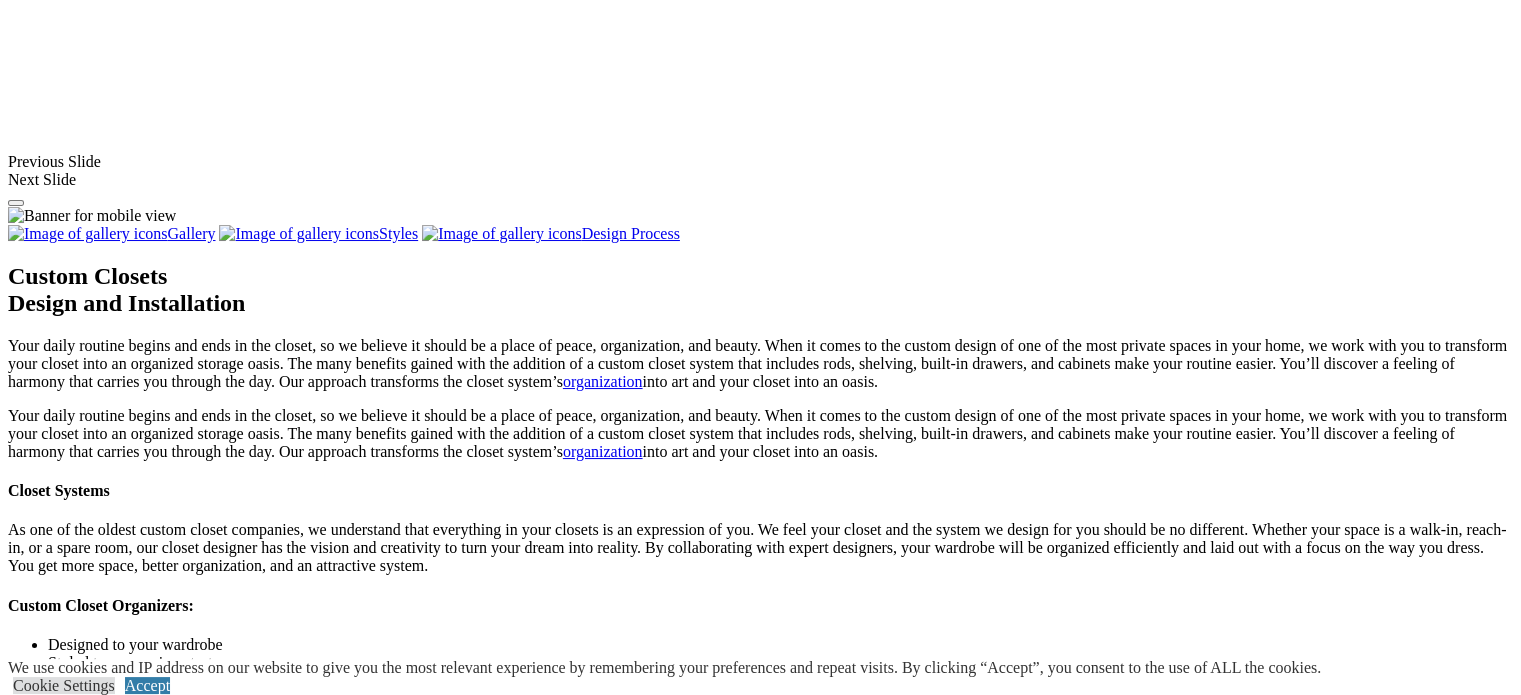scroll, scrollTop: 1739, scrollLeft: 0, axis: vertical 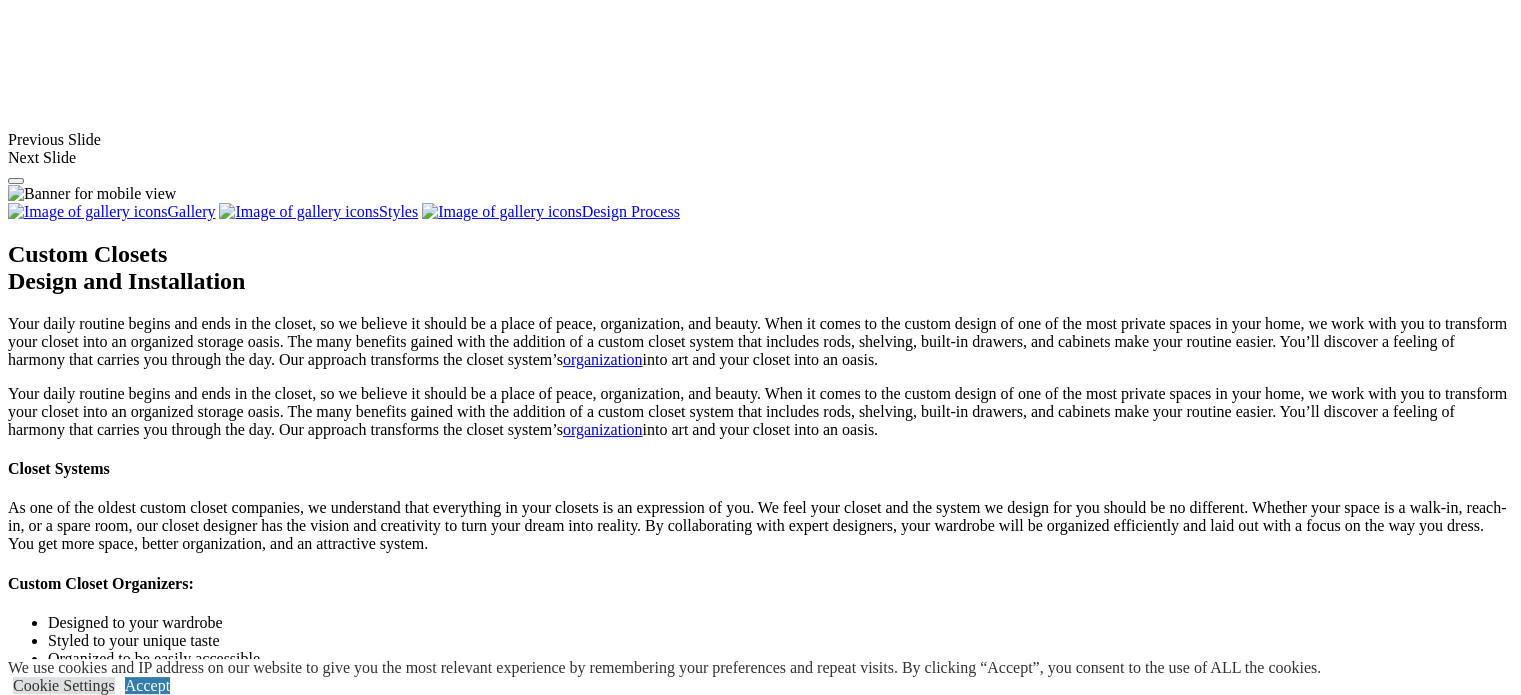 click on "Load More" at bounding box center (44, 1986) 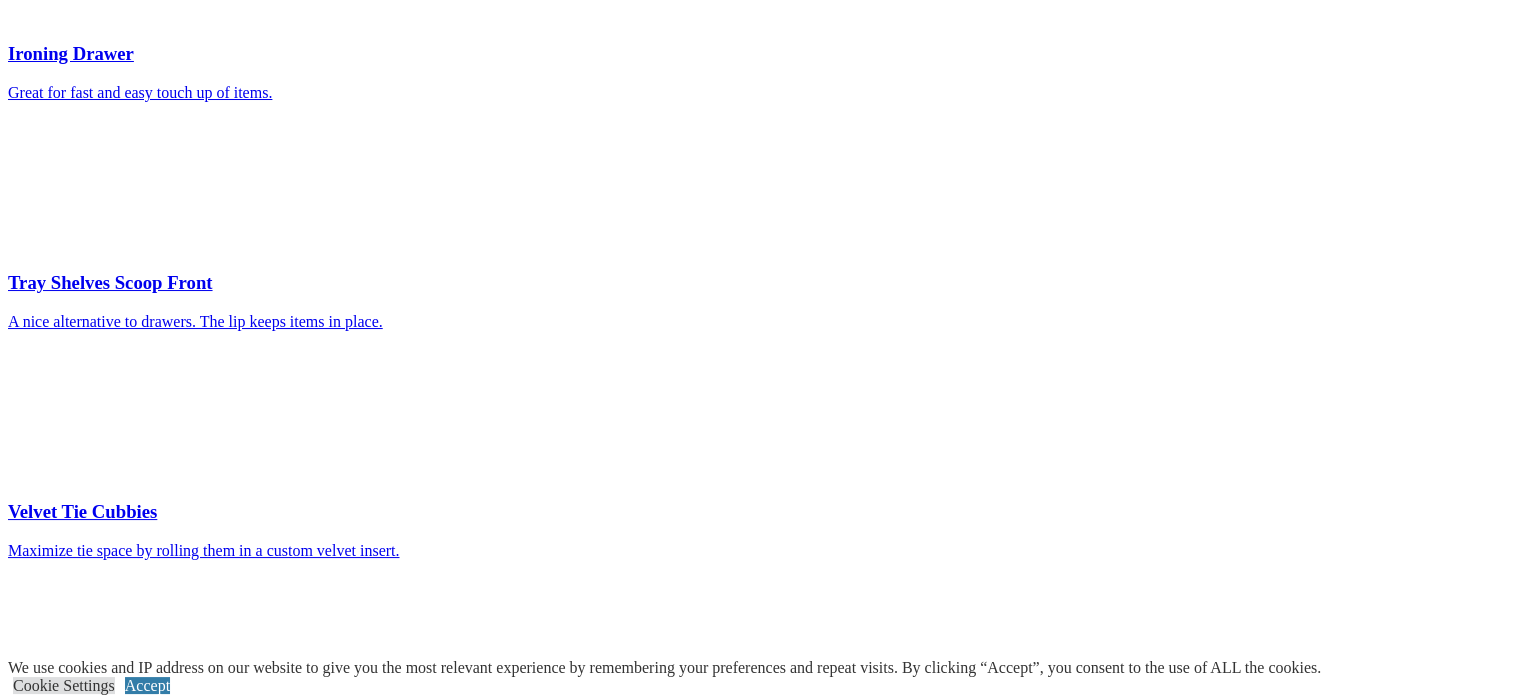 scroll, scrollTop: 5339, scrollLeft: 0, axis: vertical 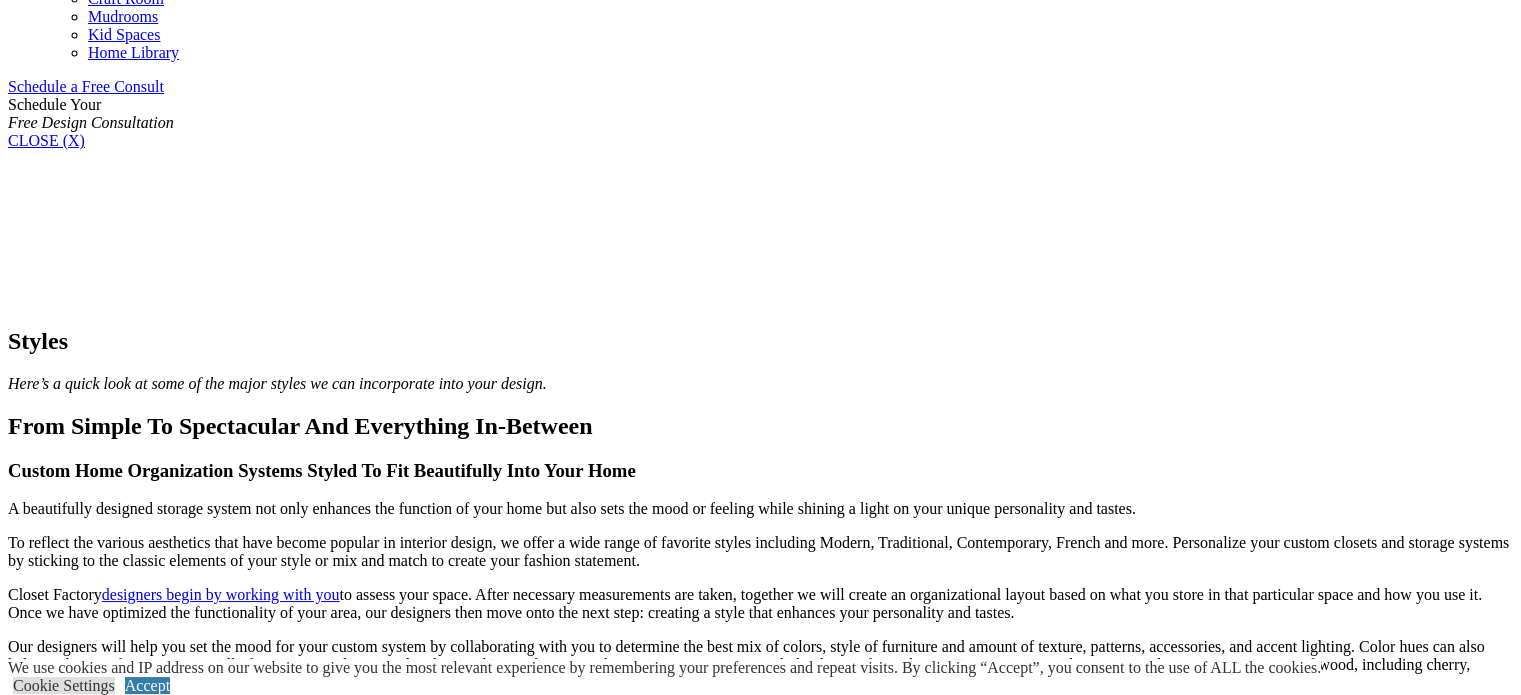 click at bounding box center (102, 1470) 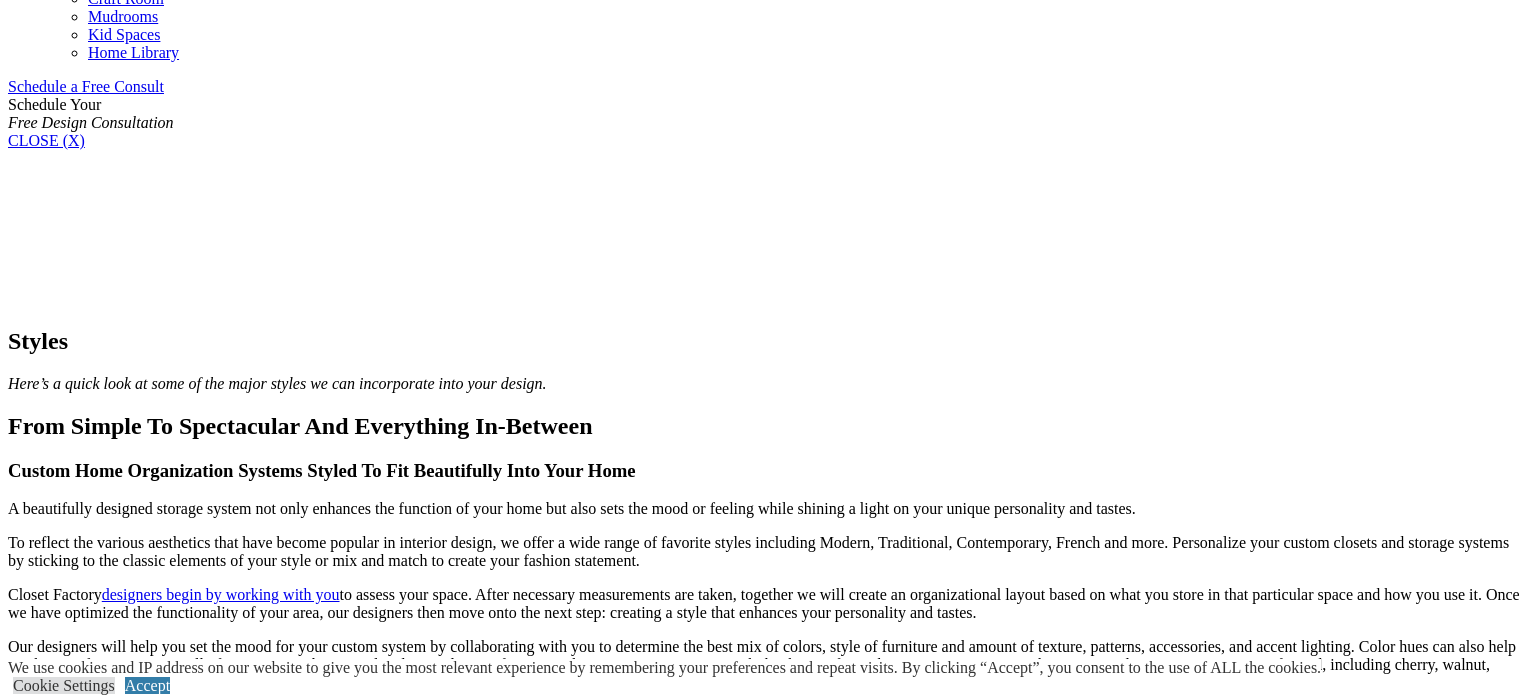 click at bounding box center [8, 17561] 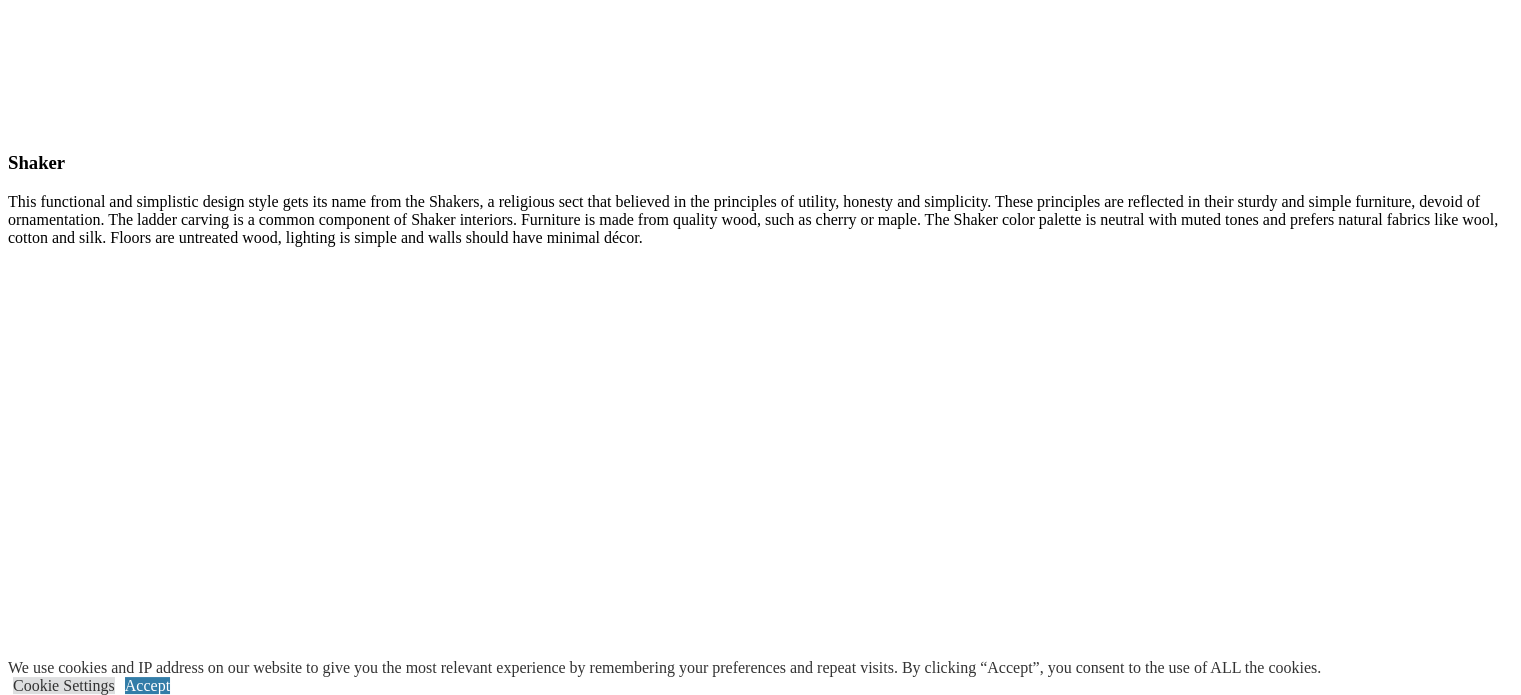 scroll, scrollTop: 9904, scrollLeft: 0, axis: vertical 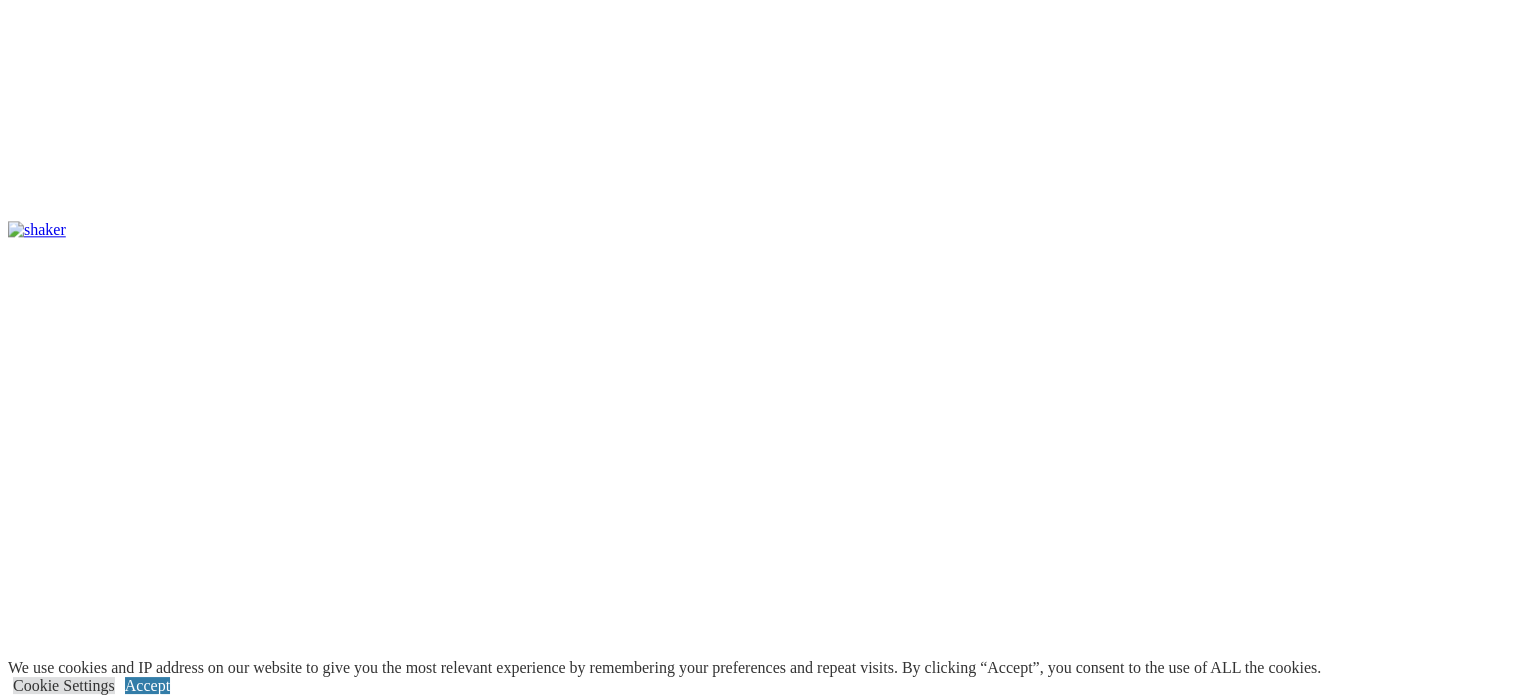 click on "Virtual Showroom Tours" at bounding box center [167, -9554] 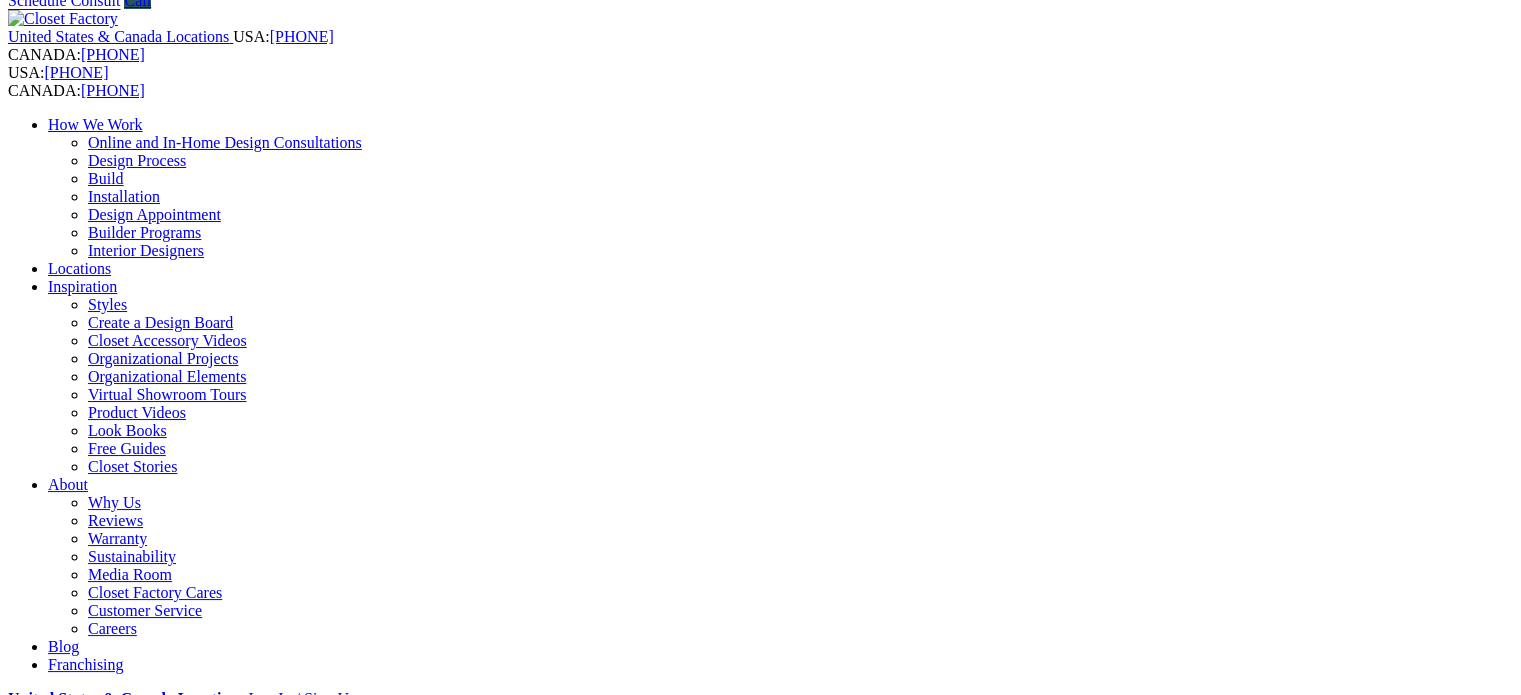 scroll, scrollTop: 194, scrollLeft: 0, axis: vertical 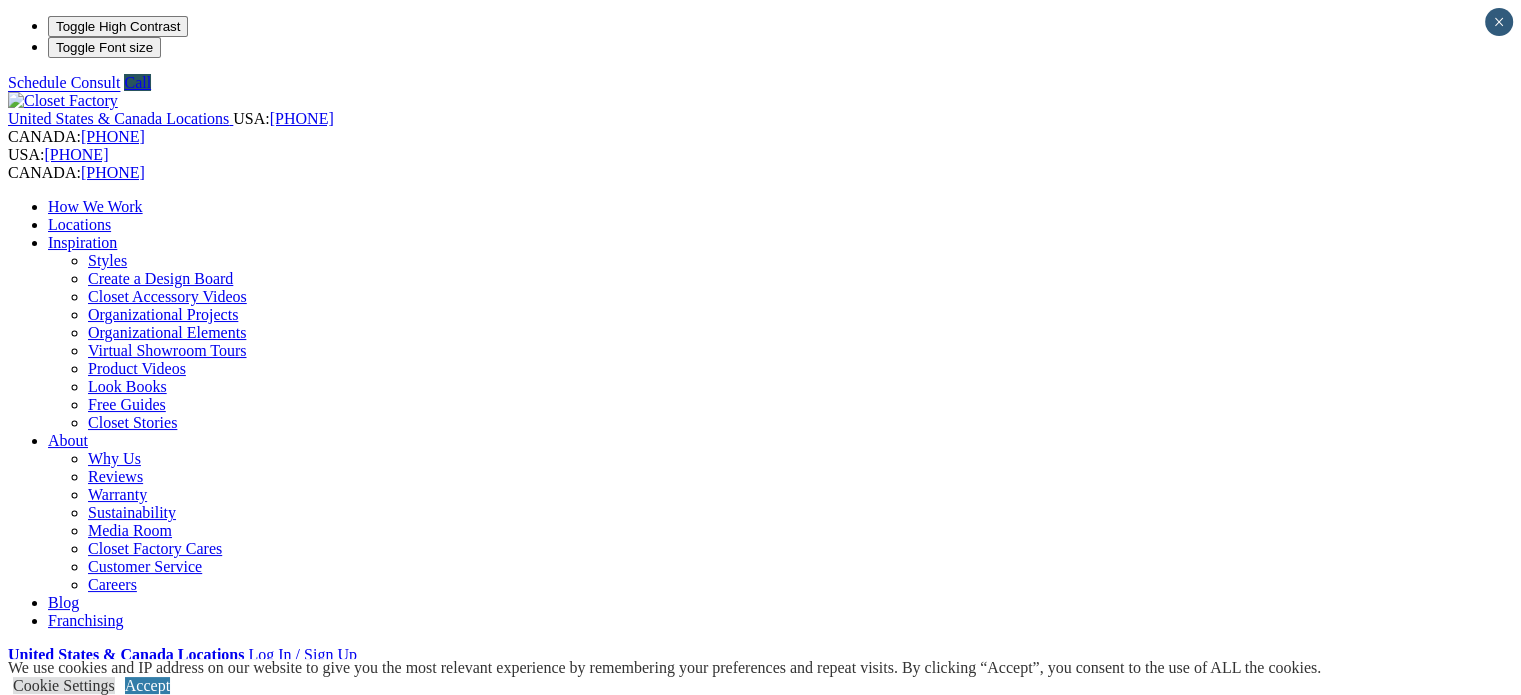 click on "Look Books" at bounding box center (127, 386) 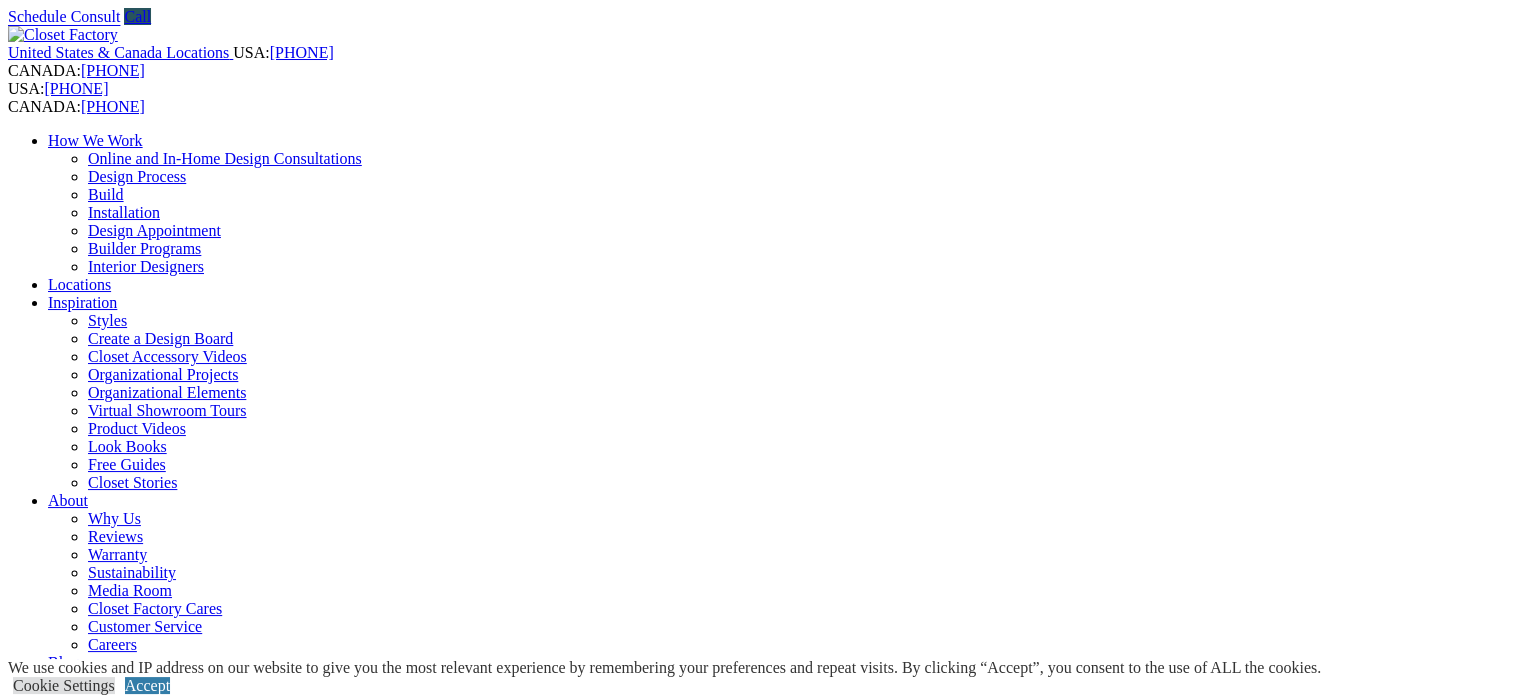 scroll, scrollTop: 162, scrollLeft: 0, axis: vertical 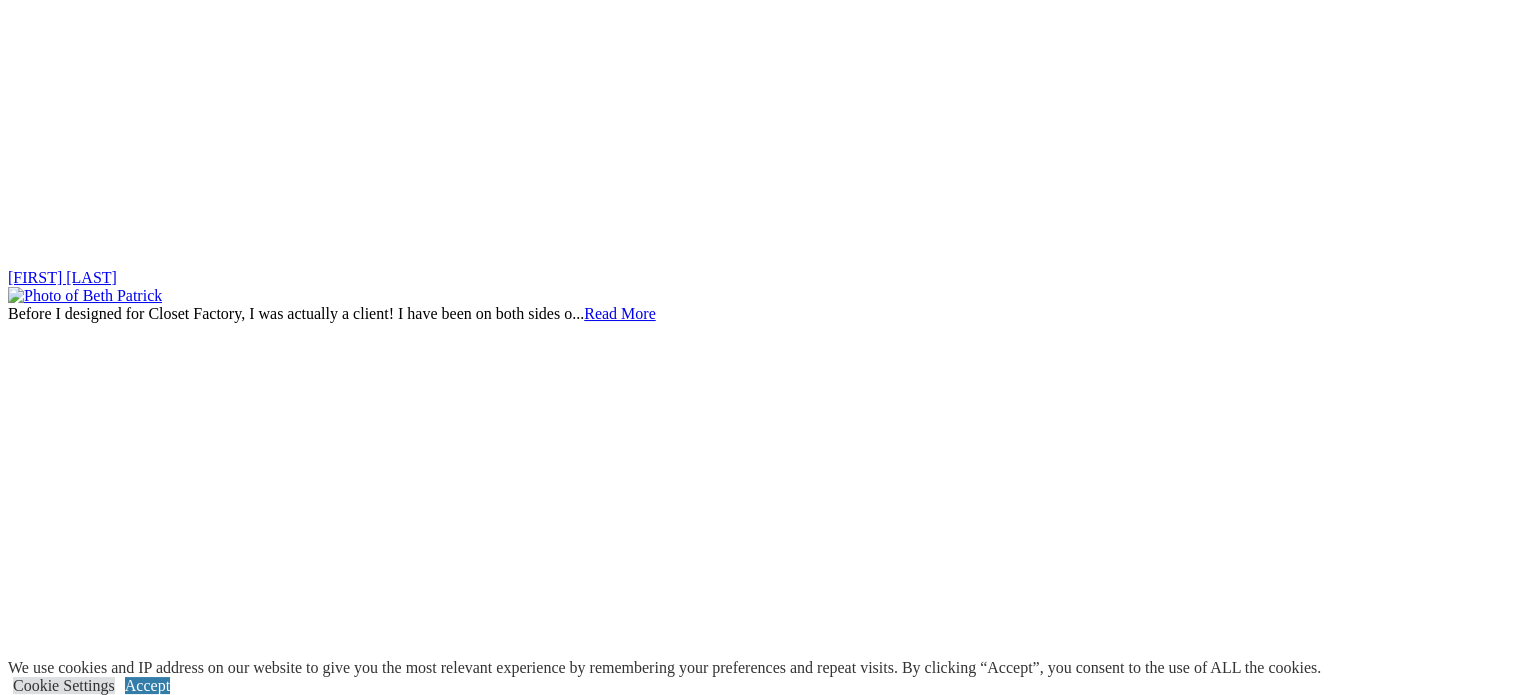 click at bounding box center [92, 4553] 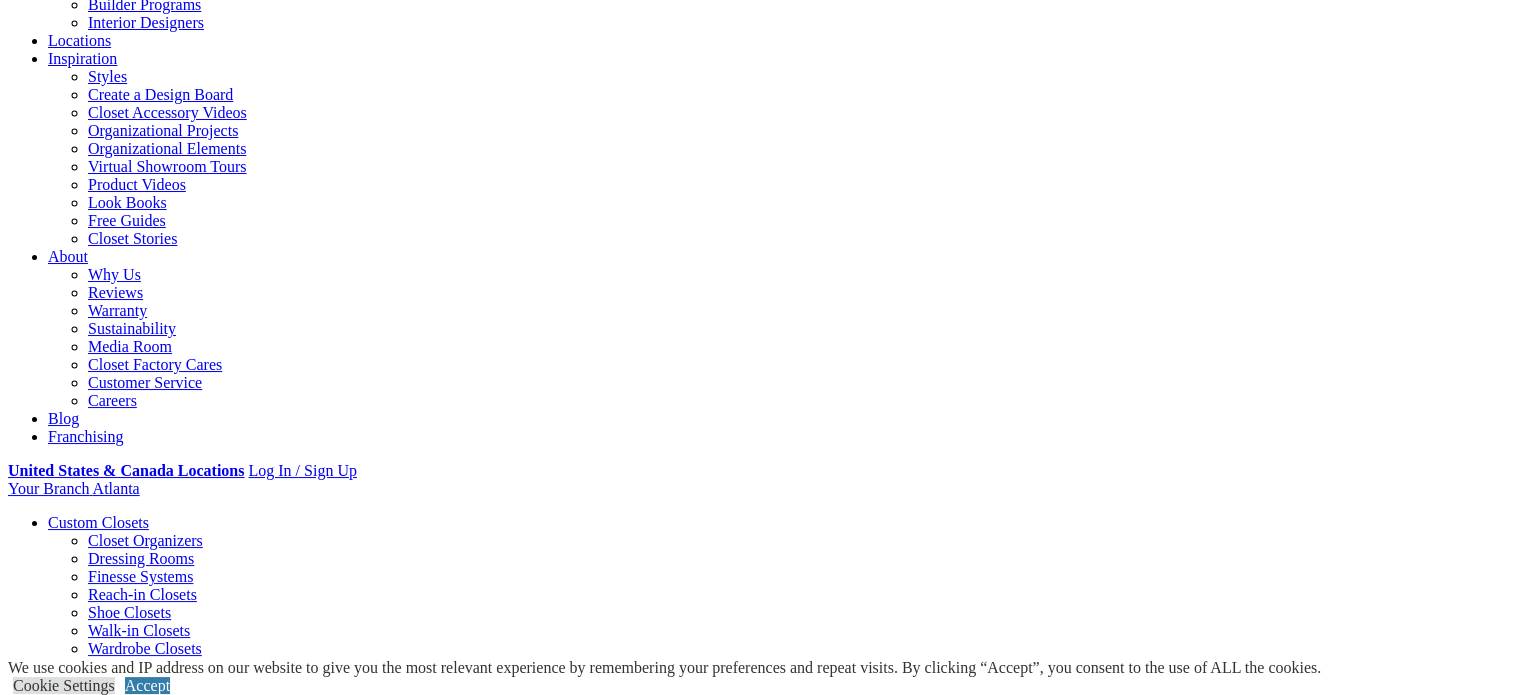 scroll, scrollTop: 400, scrollLeft: 0, axis: vertical 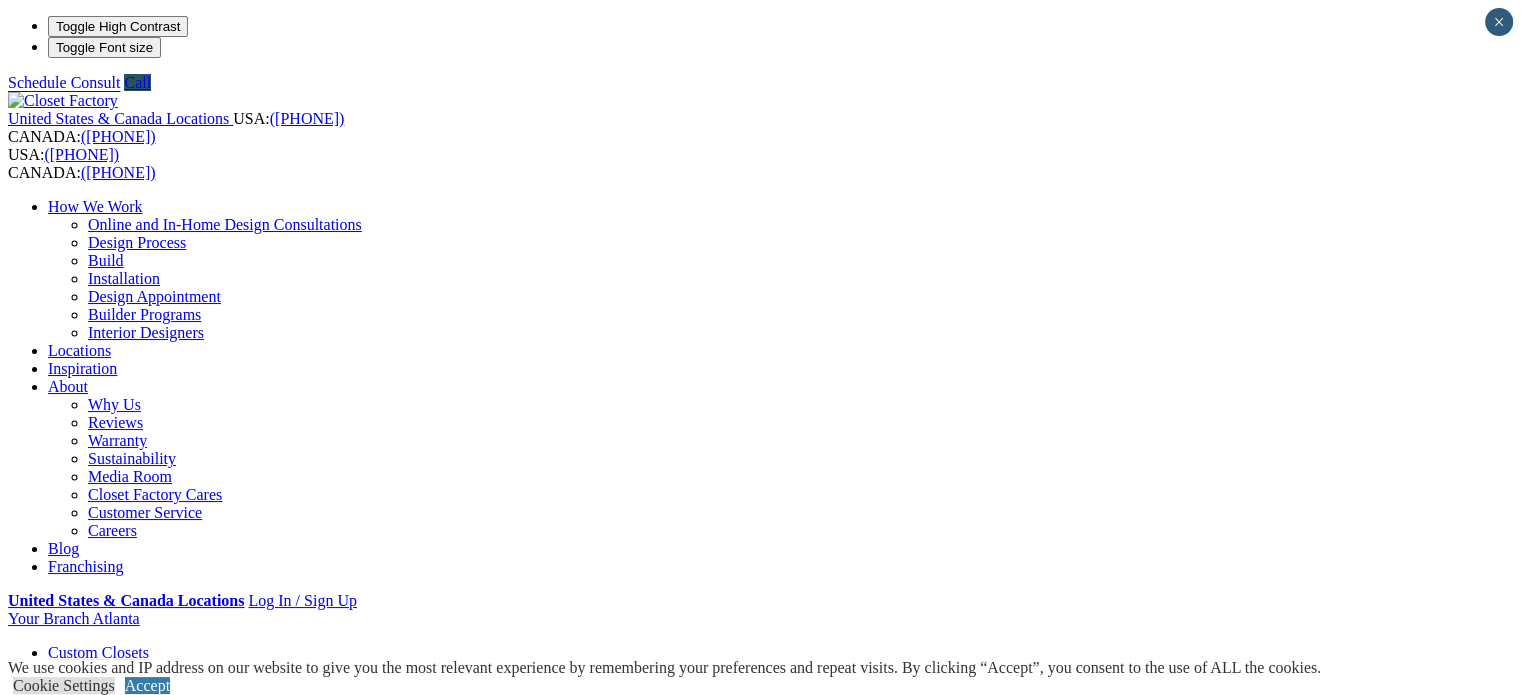 click on "Build" at bounding box center [106, 260] 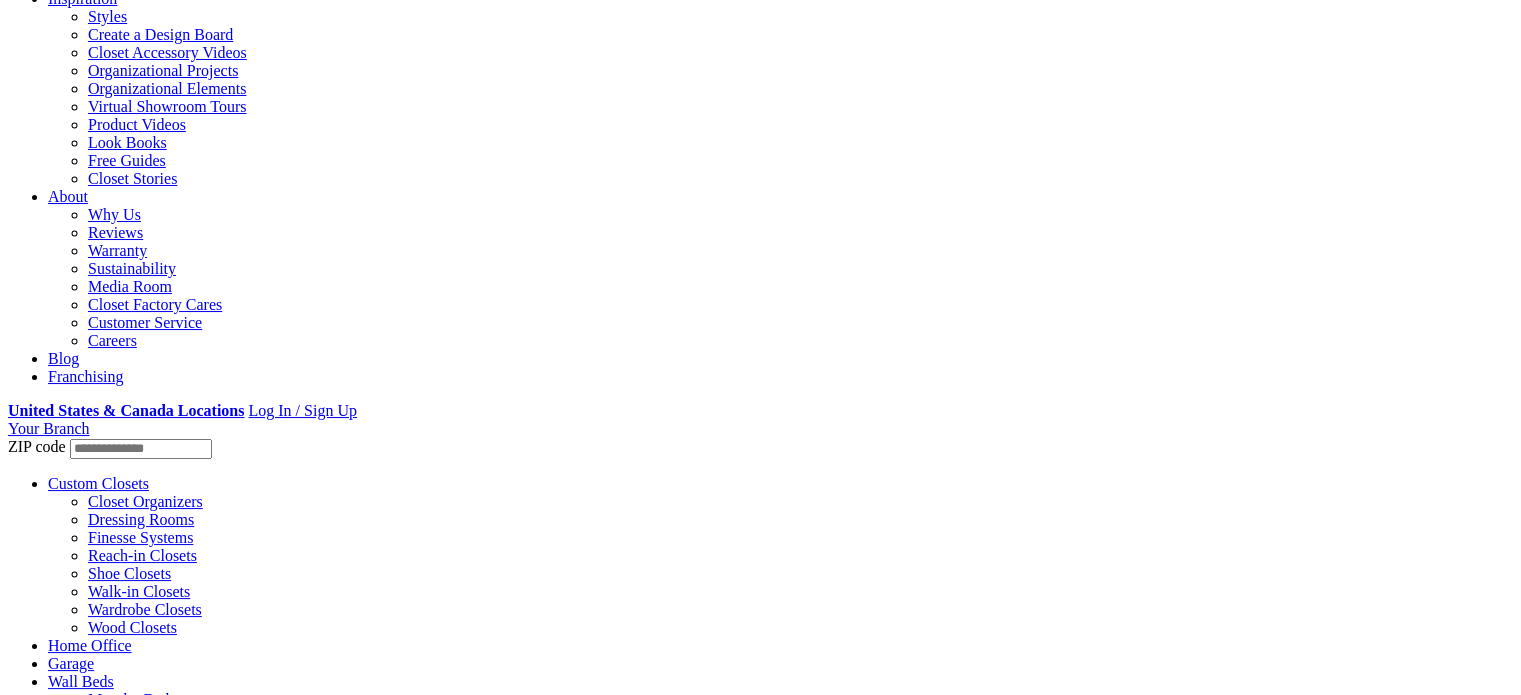 scroll, scrollTop: 400, scrollLeft: 0, axis: vertical 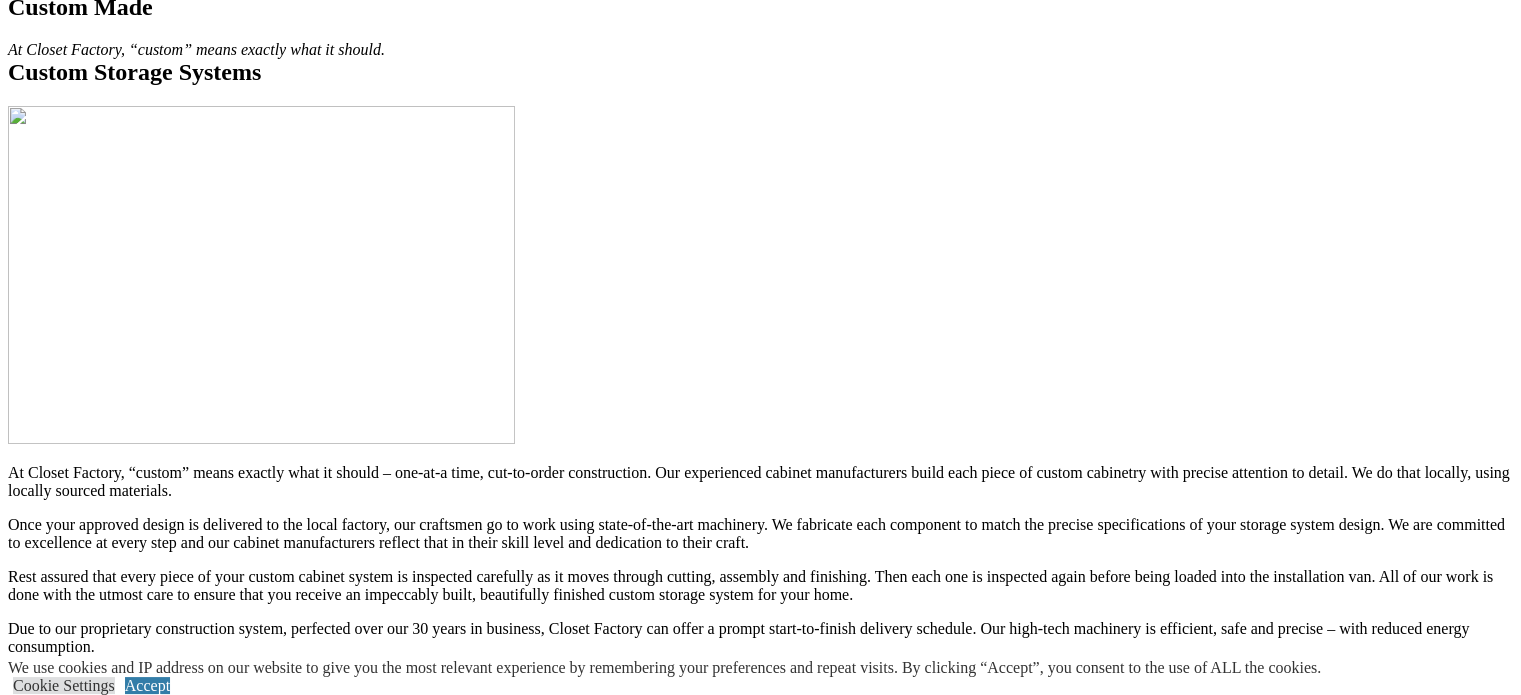 click on "Styles" at bounding box center (67, 1324) 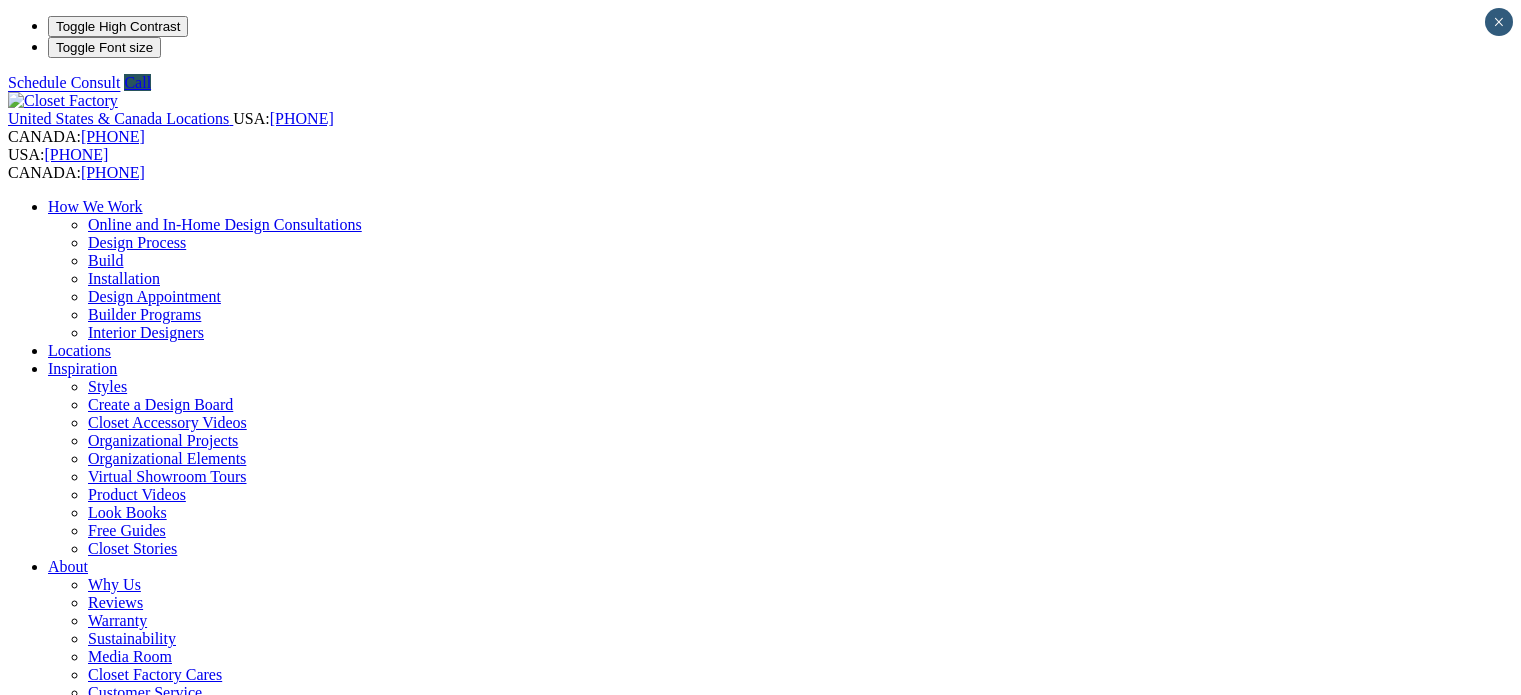 scroll, scrollTop: 0, scrollLeft: 0, axis: both 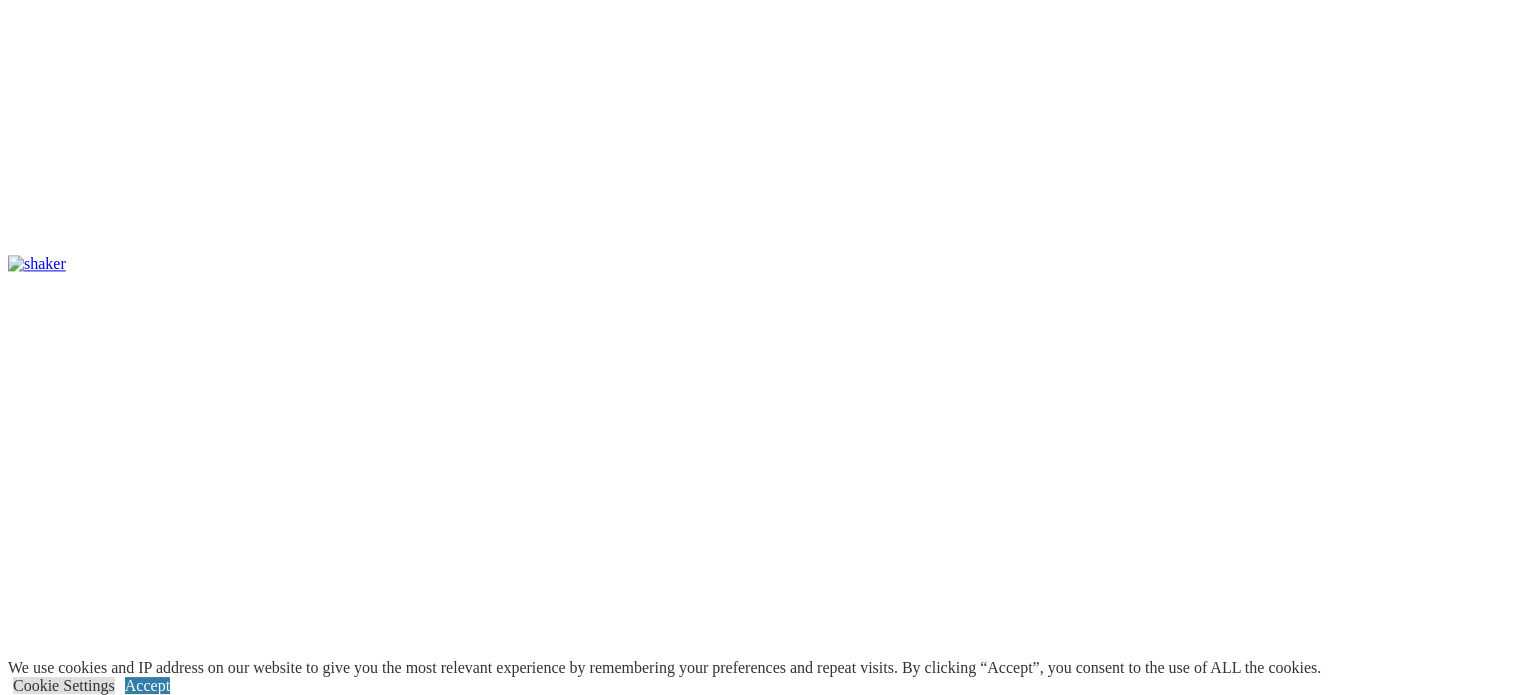 click on "Organizational Elements" at bounding box center (127, 6431) 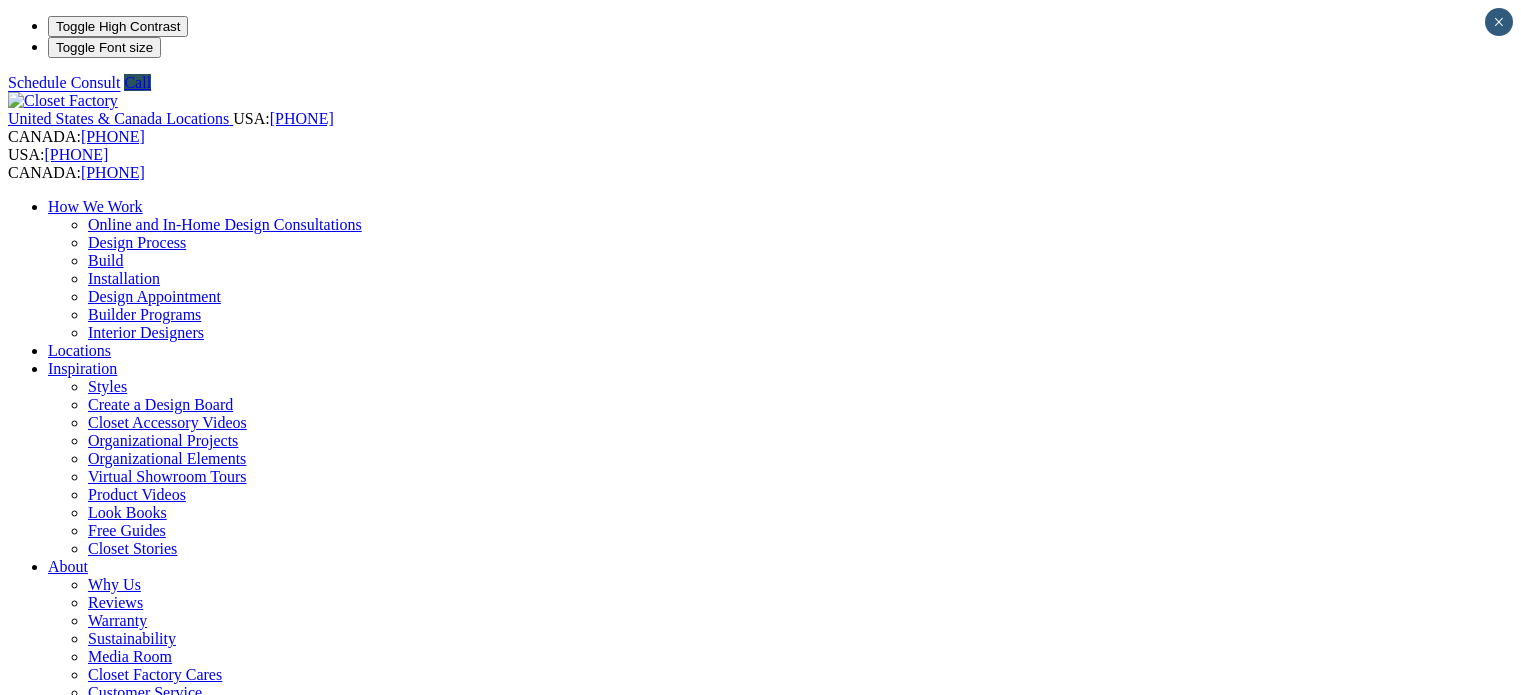 scroll, scrollTop: 0, scrollLeft: 0, axis: both 